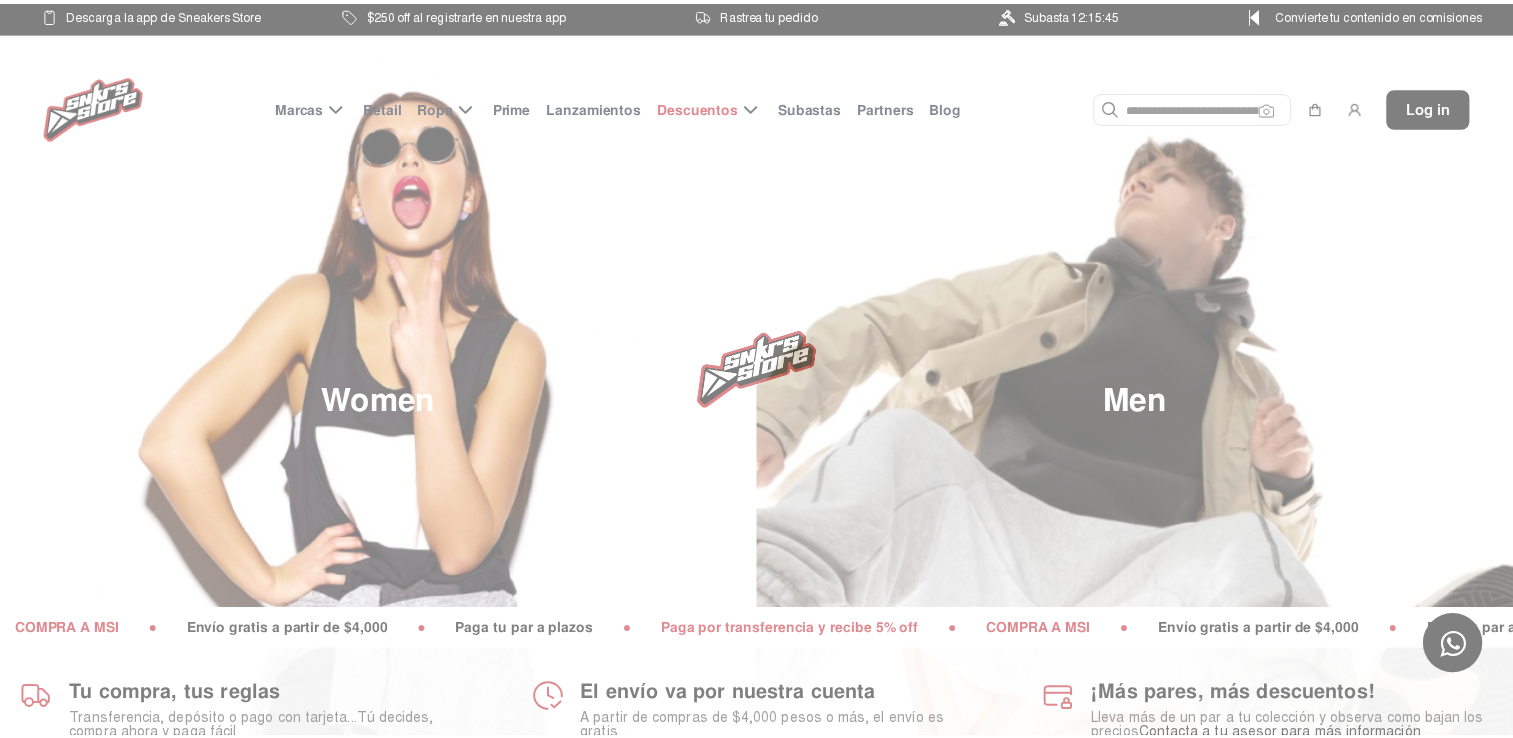 scroll, scrollTop: 0, scrollLeft: 0, axis: both 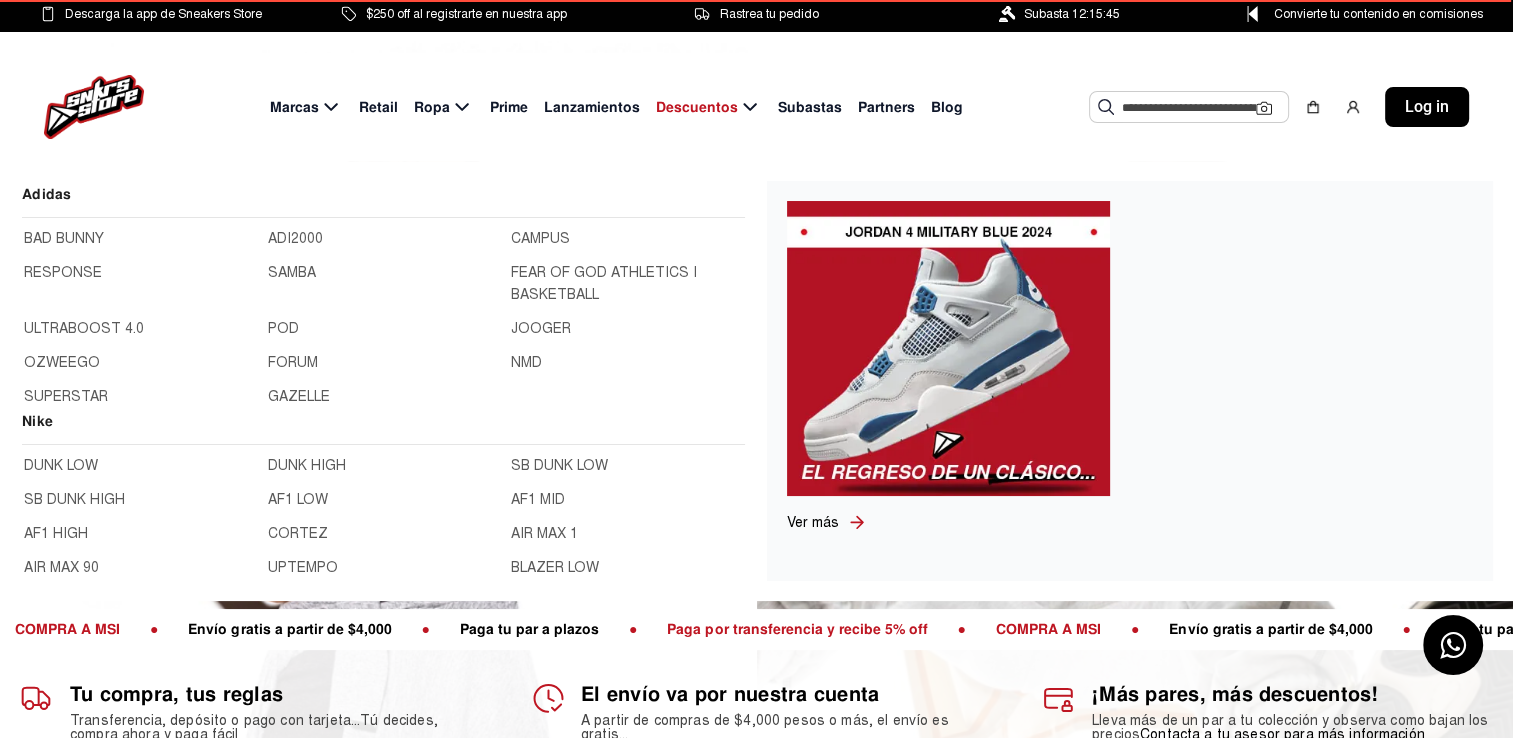 click on "Marcas" 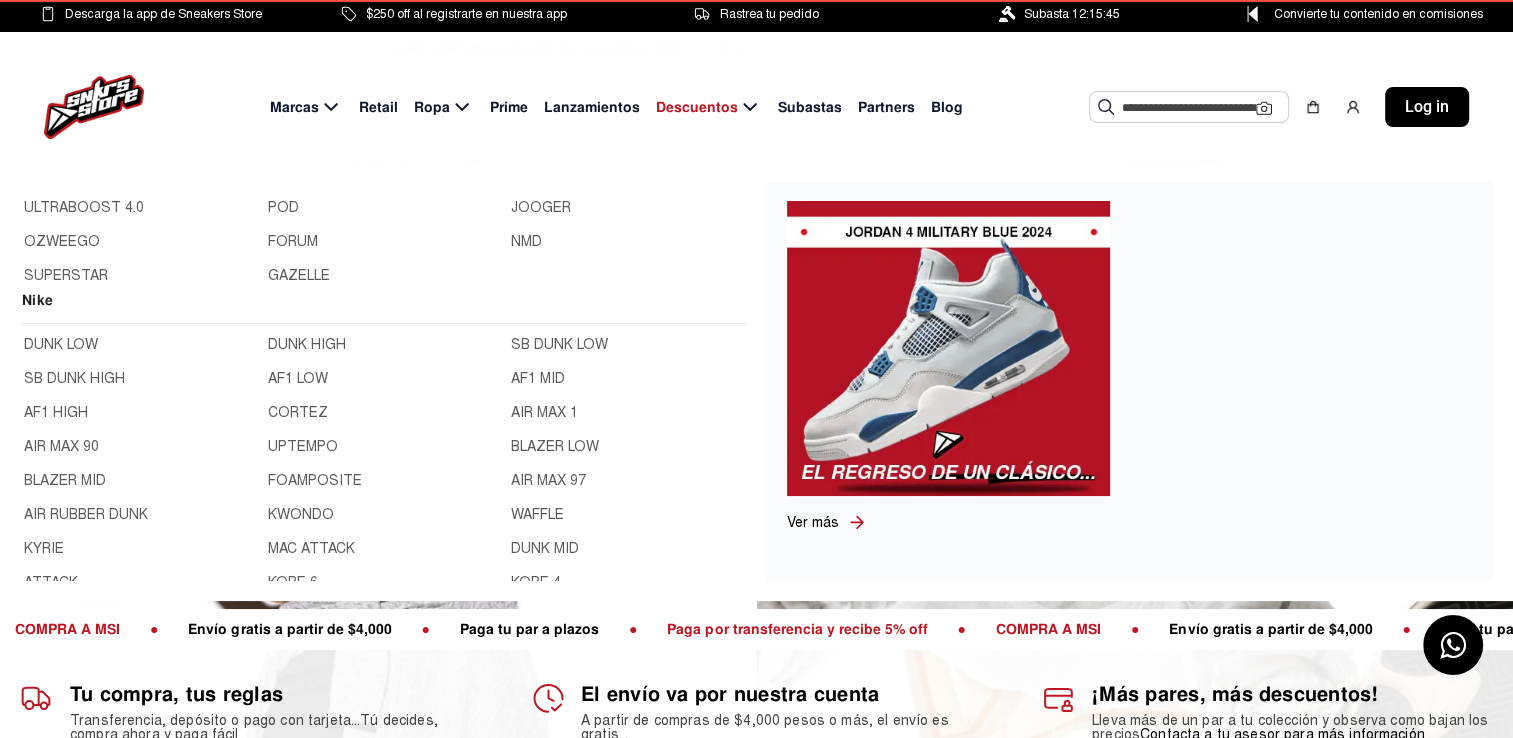 scroll, scrollTop: 200, scrollLeft: 0, axis: vertical 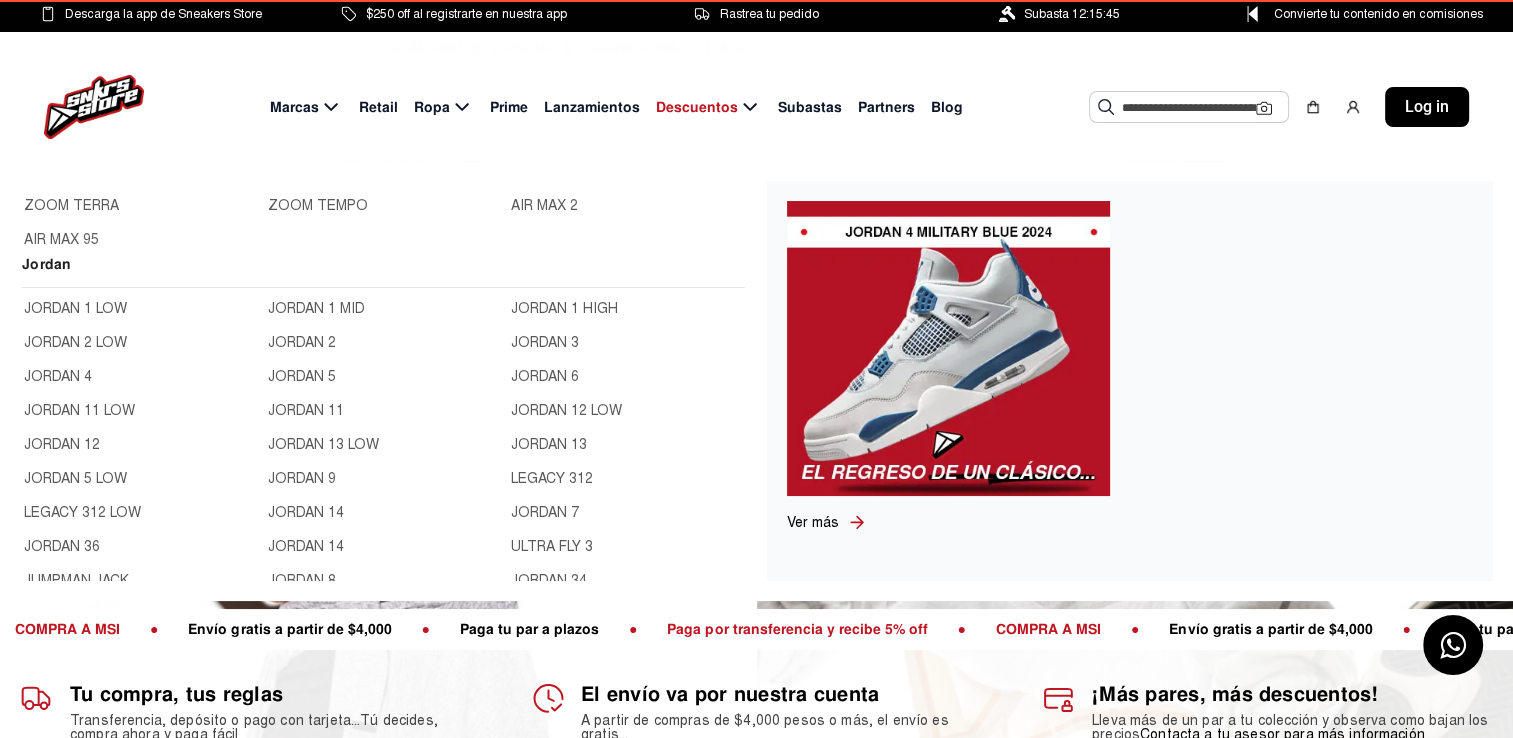 click on "JORDAN 3" 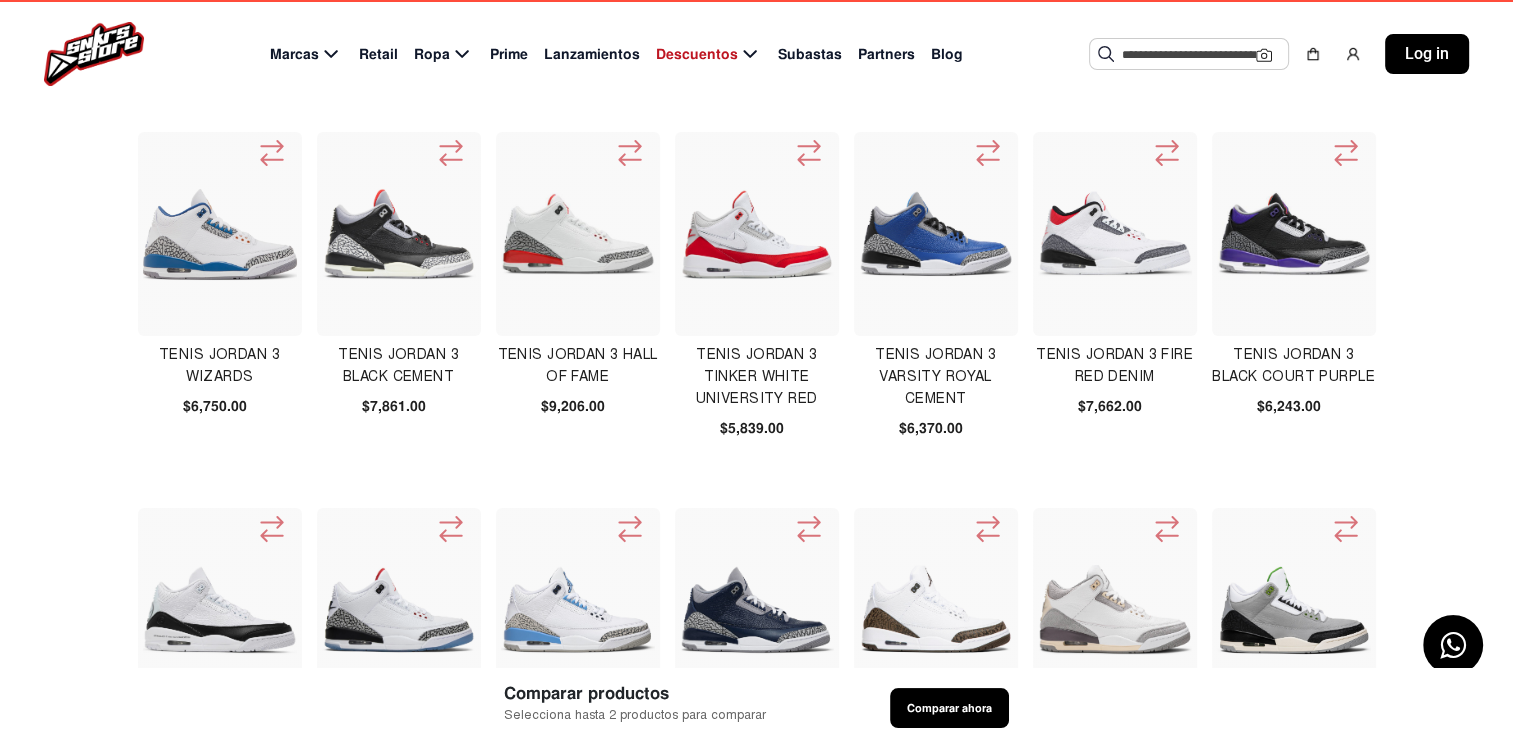 scroll, scrollTop: 0, scrollLeft: 0, axis: both 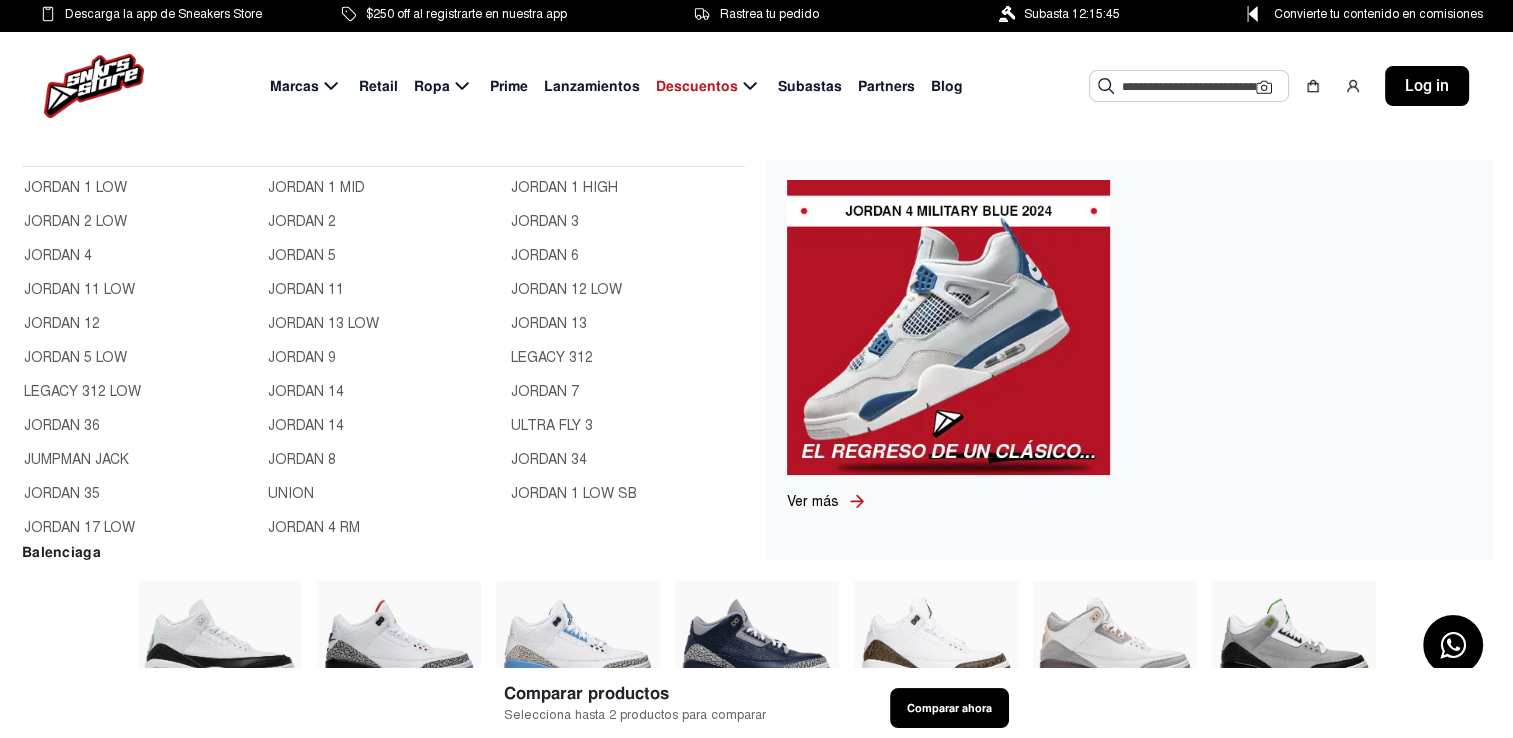 click on "JORDAN 4" 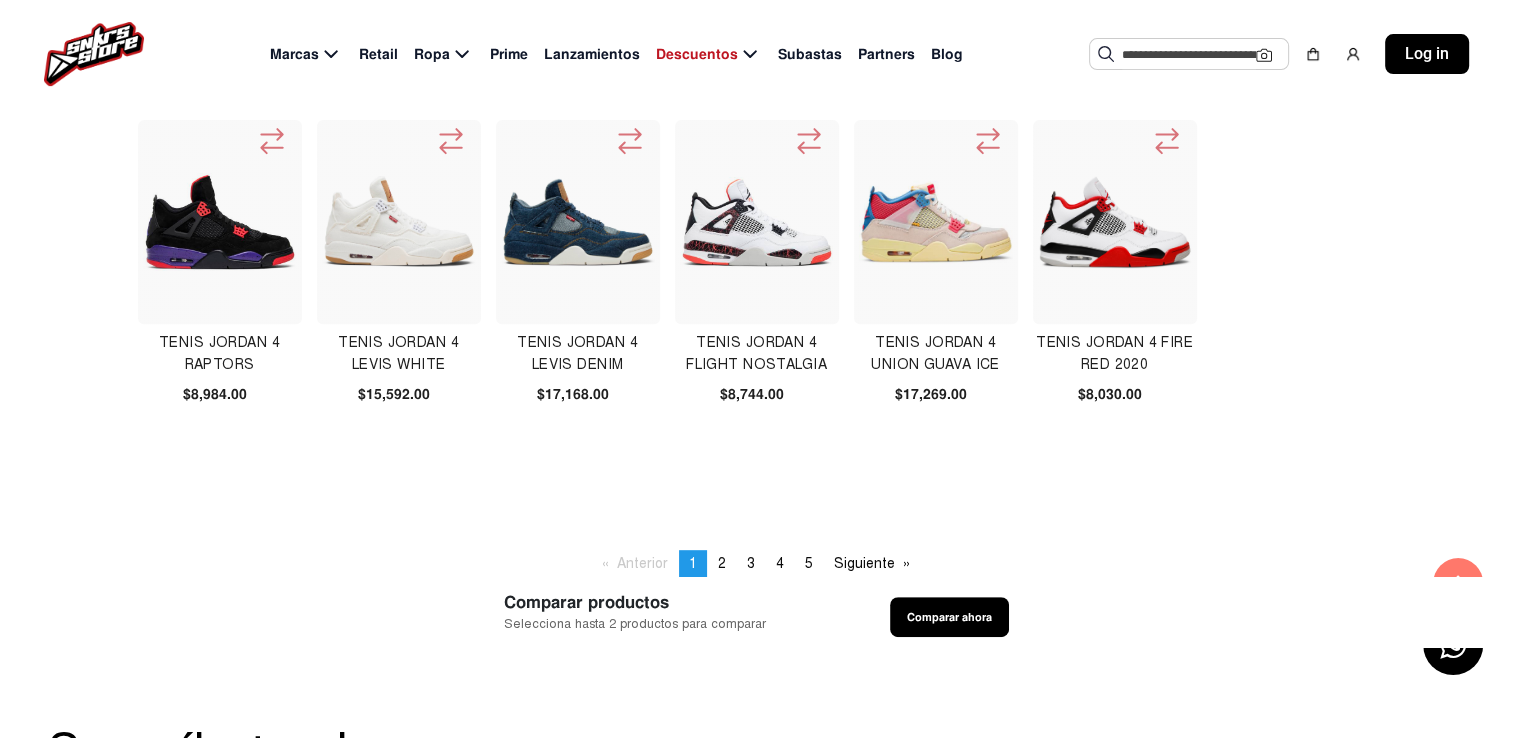 scroll, scrollTop: 900, scrollLeft: 0, axis: vertical 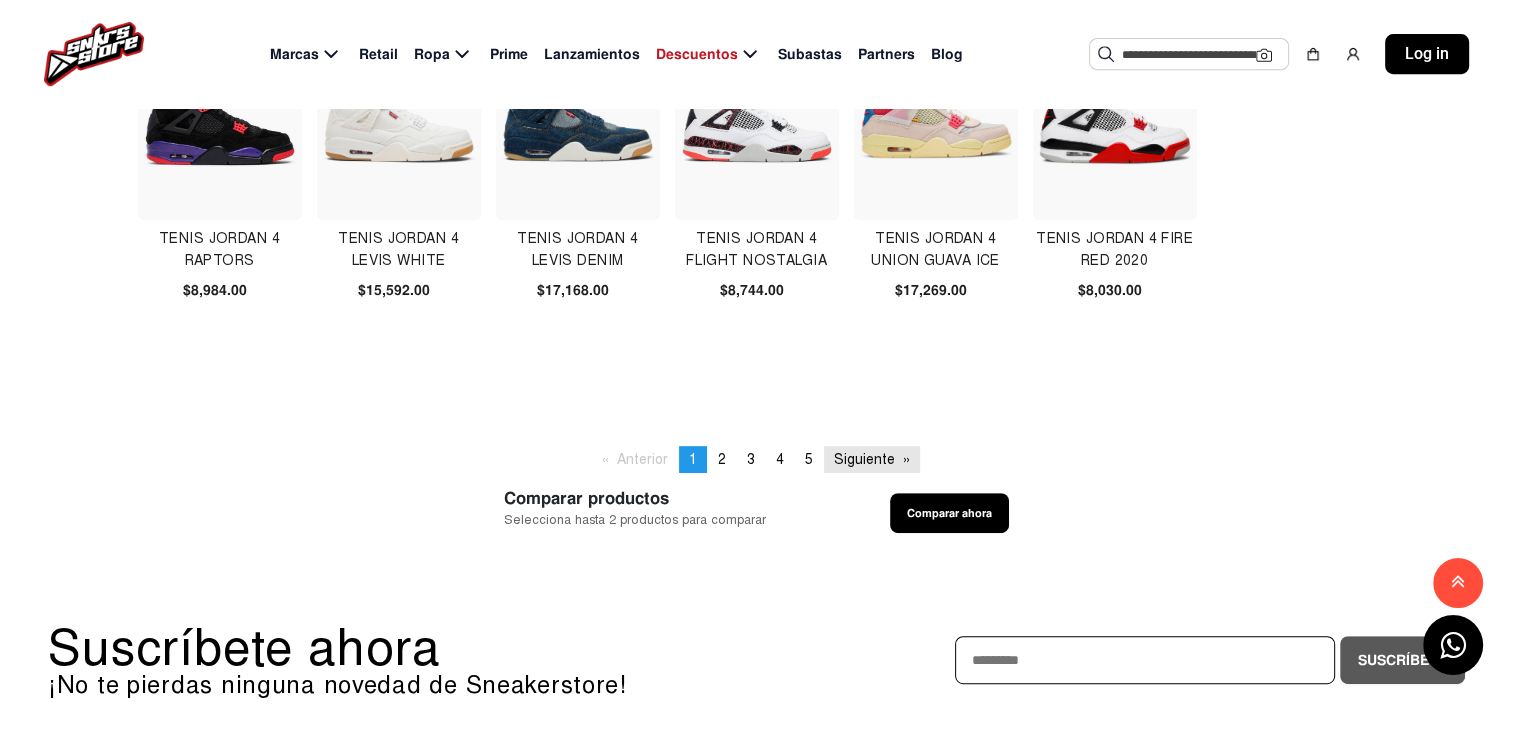 click on "Siguiente  page" 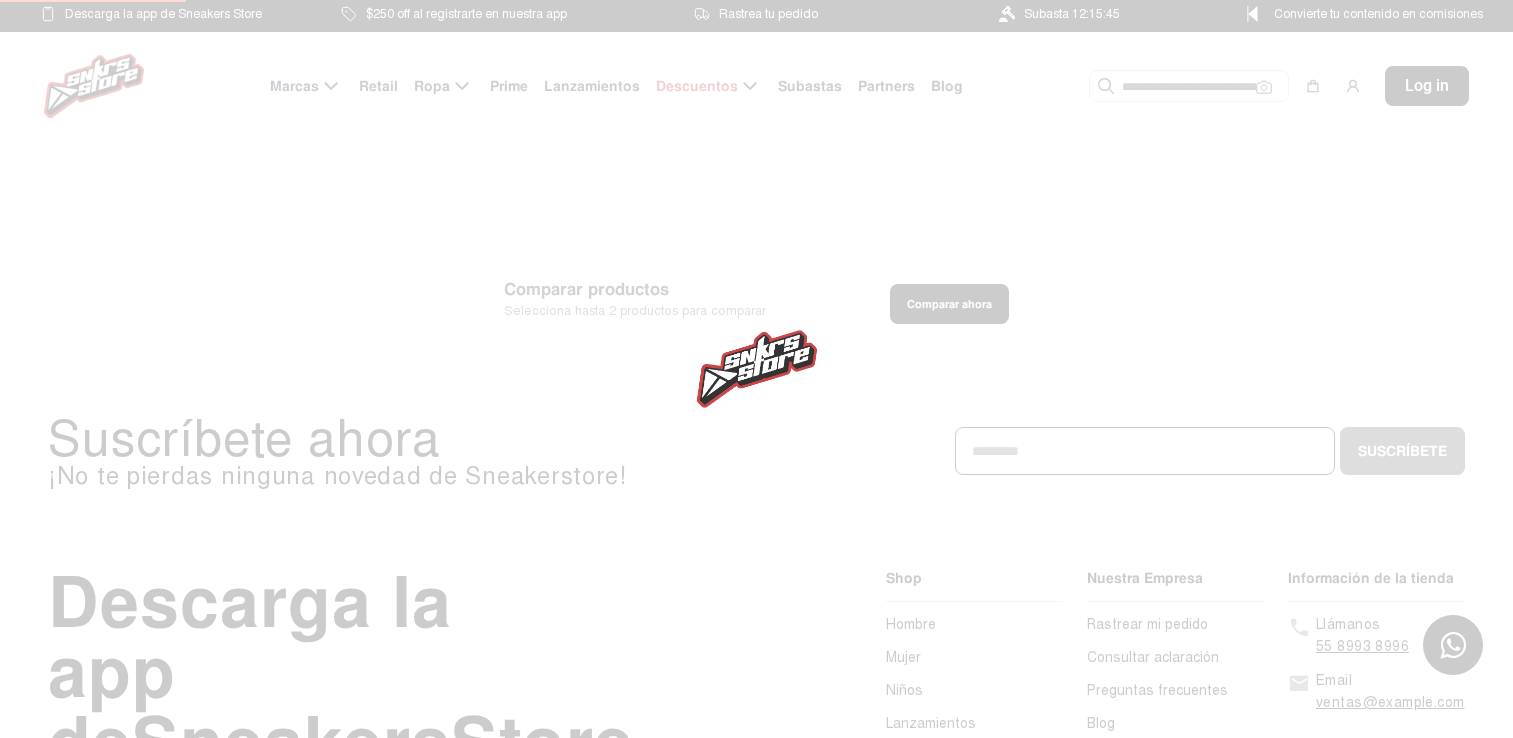 scroll, scrollTop: 0, scrollLeft: 0, axis: both 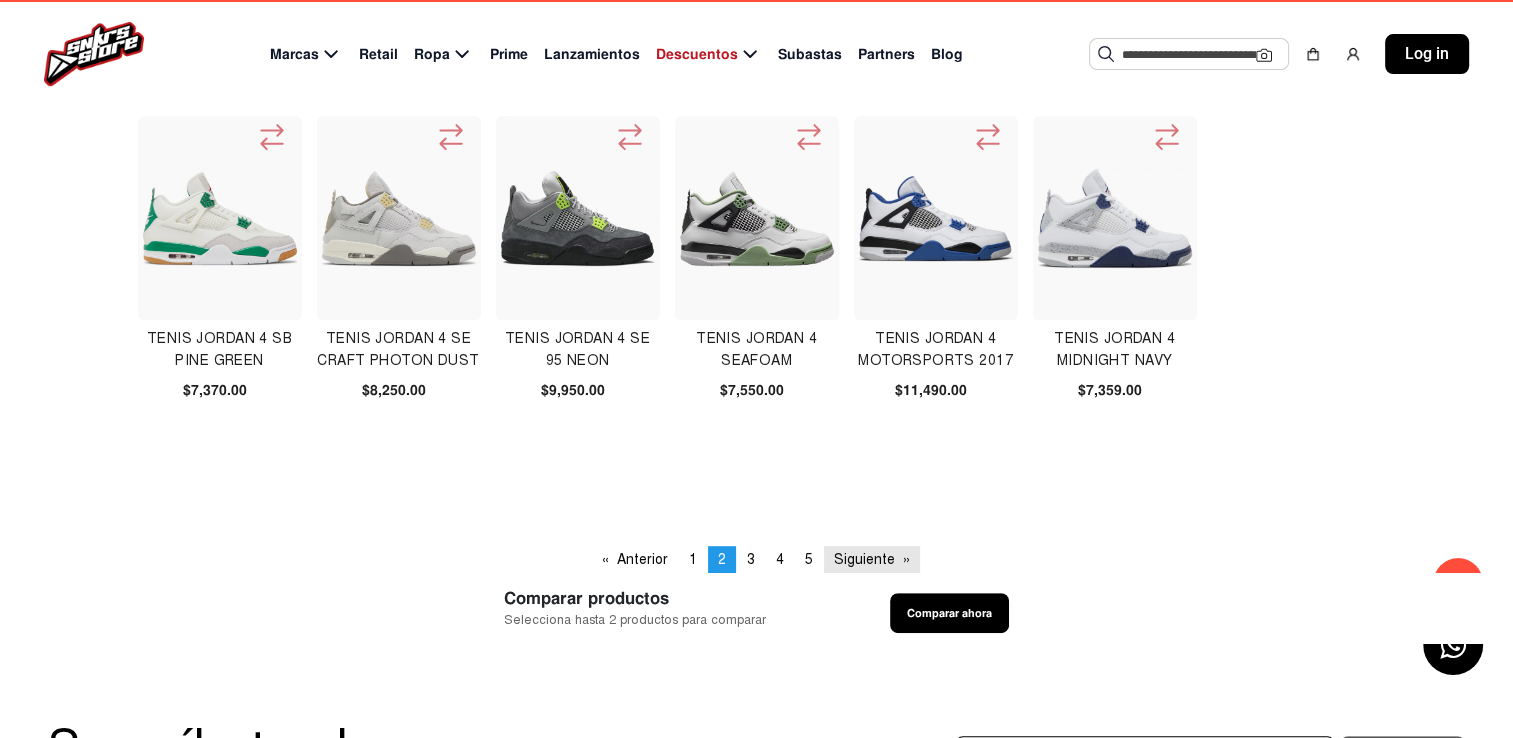 click on "Siguiente  page" 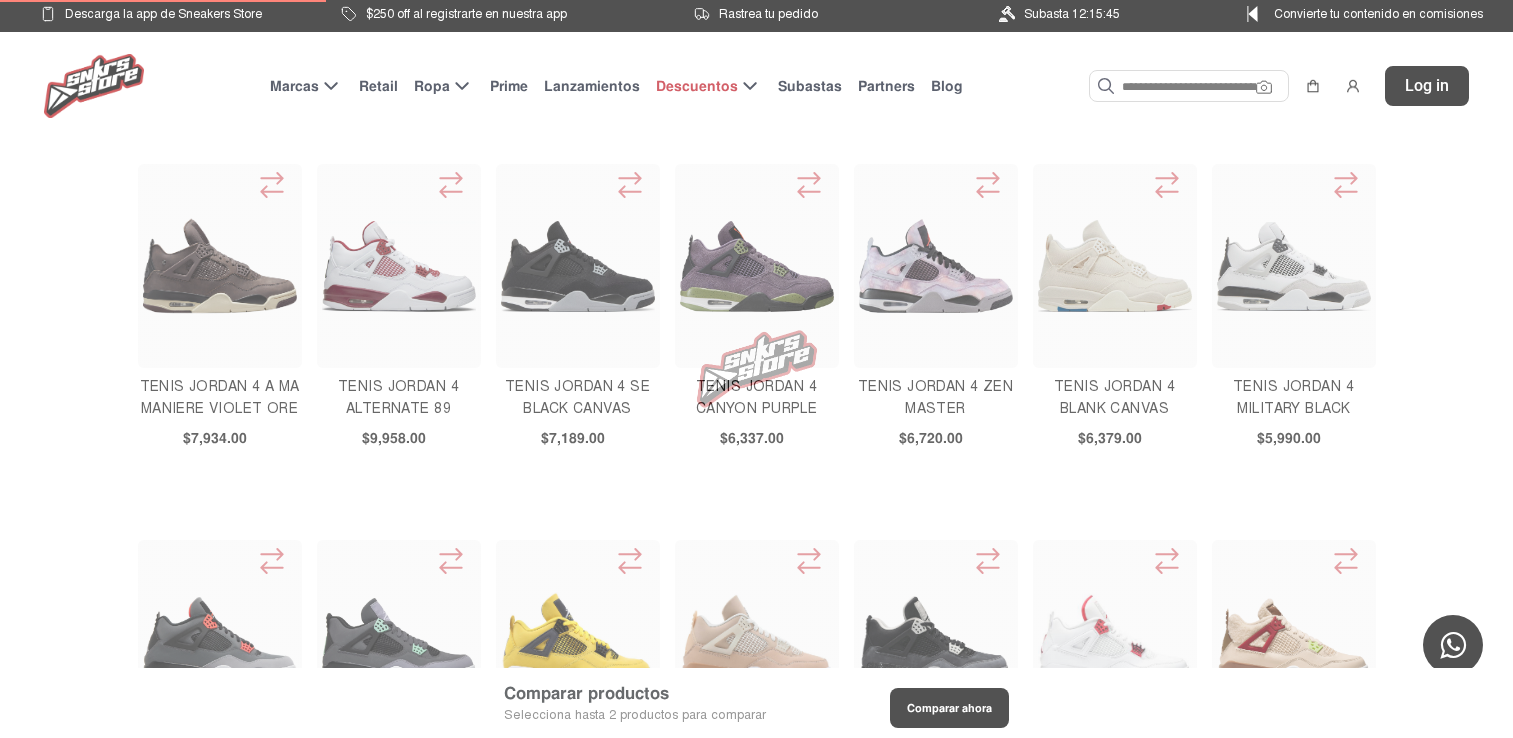 scroll, scrollTop: 0, scrollLeft: 0, axis: both 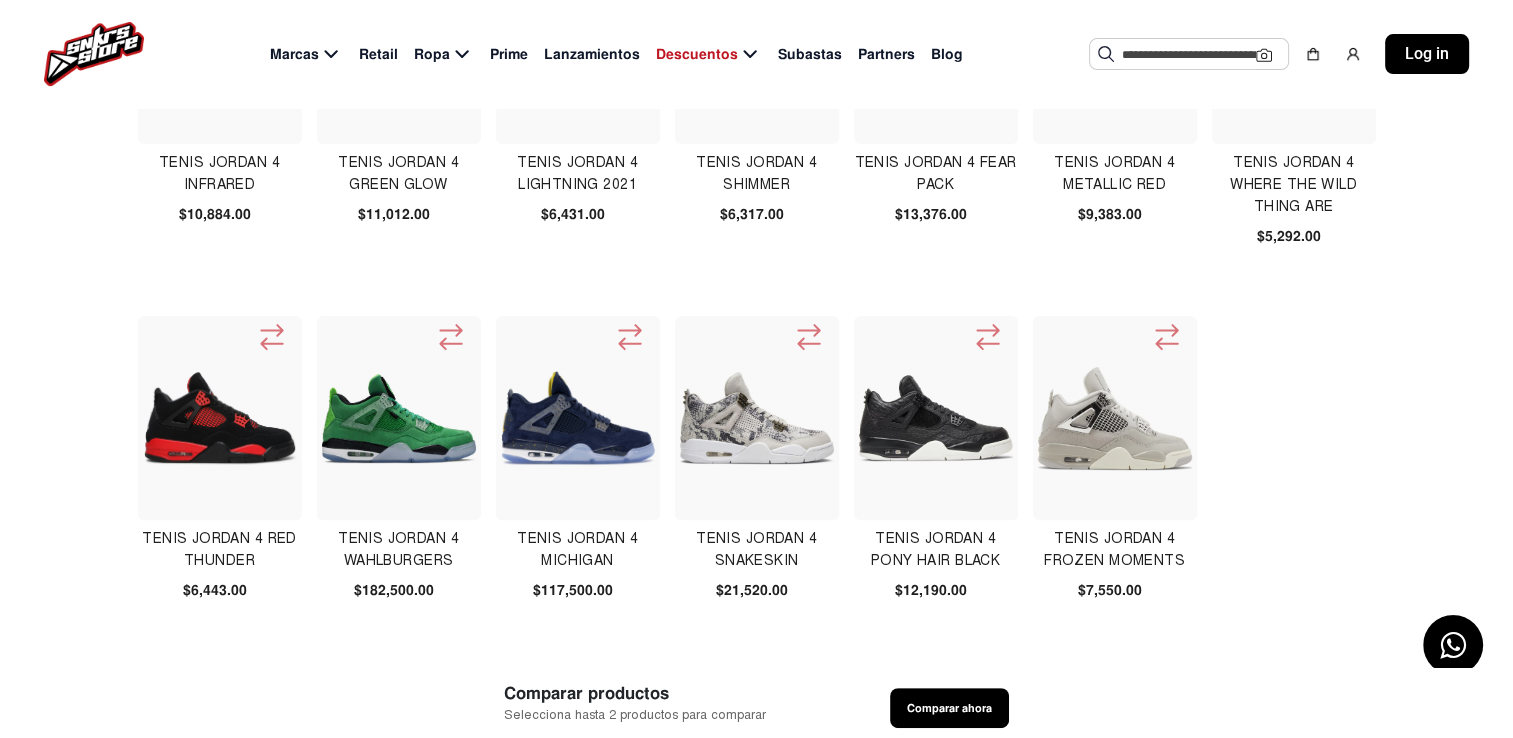 click 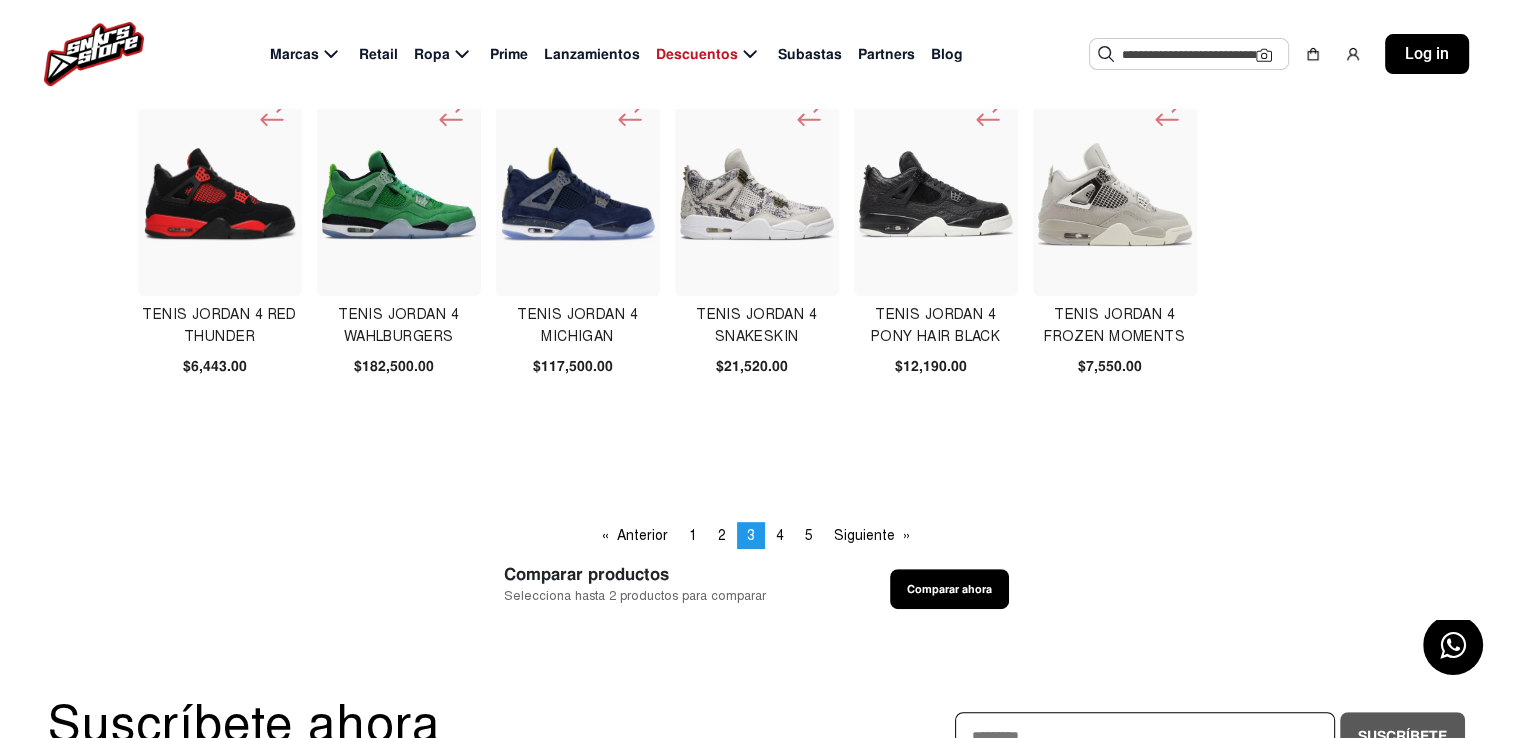 scroll, scrollTop: 1100, scrollLeft: 0, axis: vertical 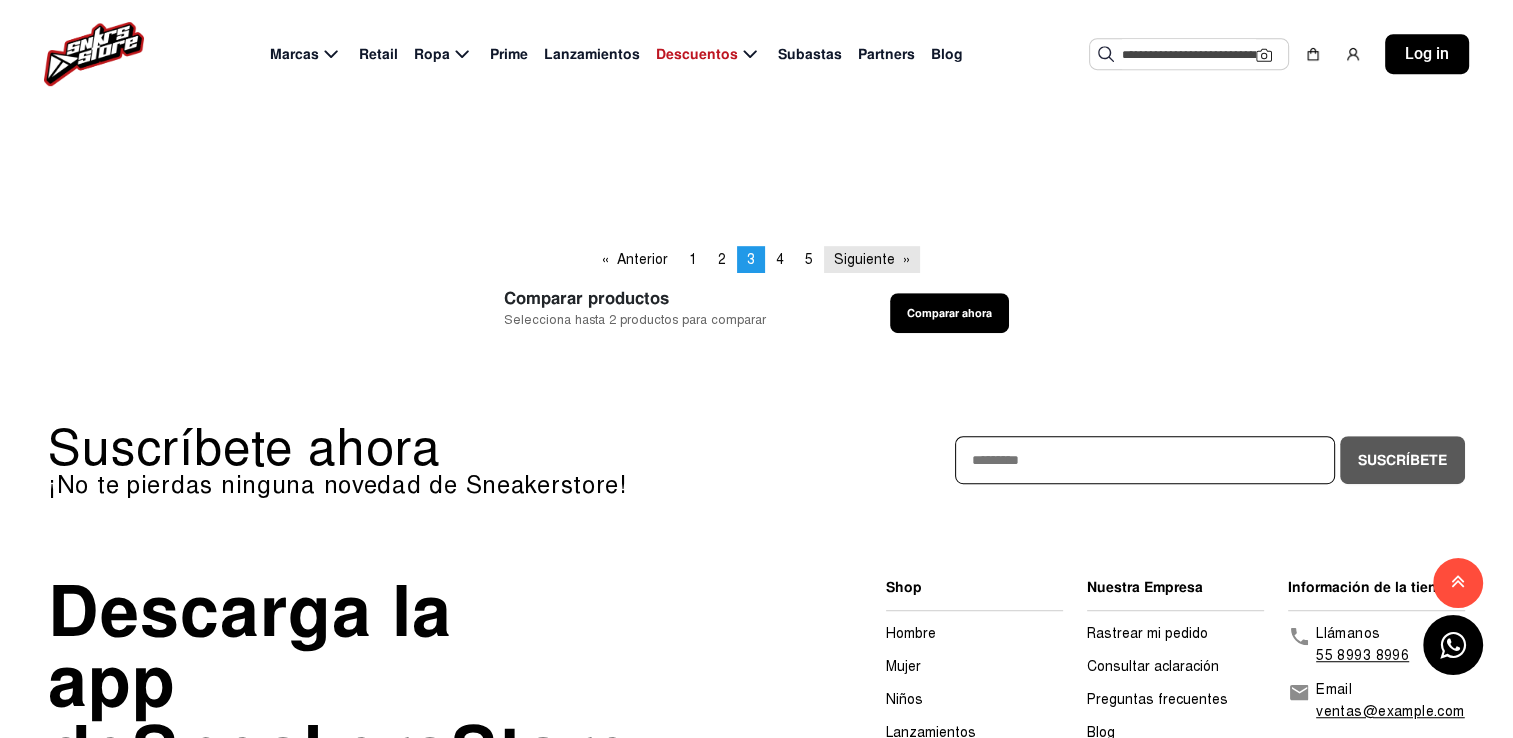 click on "Siguiente  page" 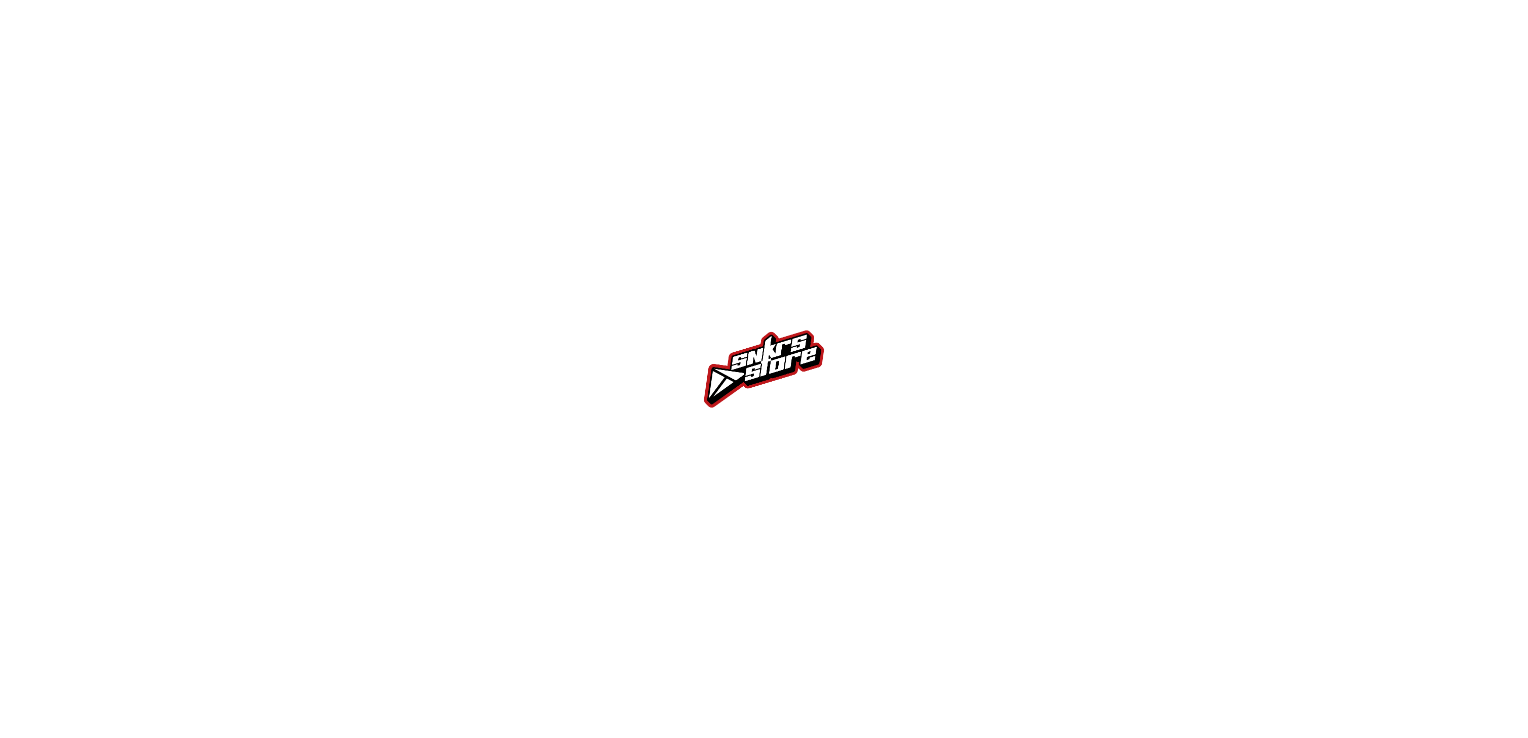 scroll, scrollTop: 0, scrollLeft: 0, axis: both 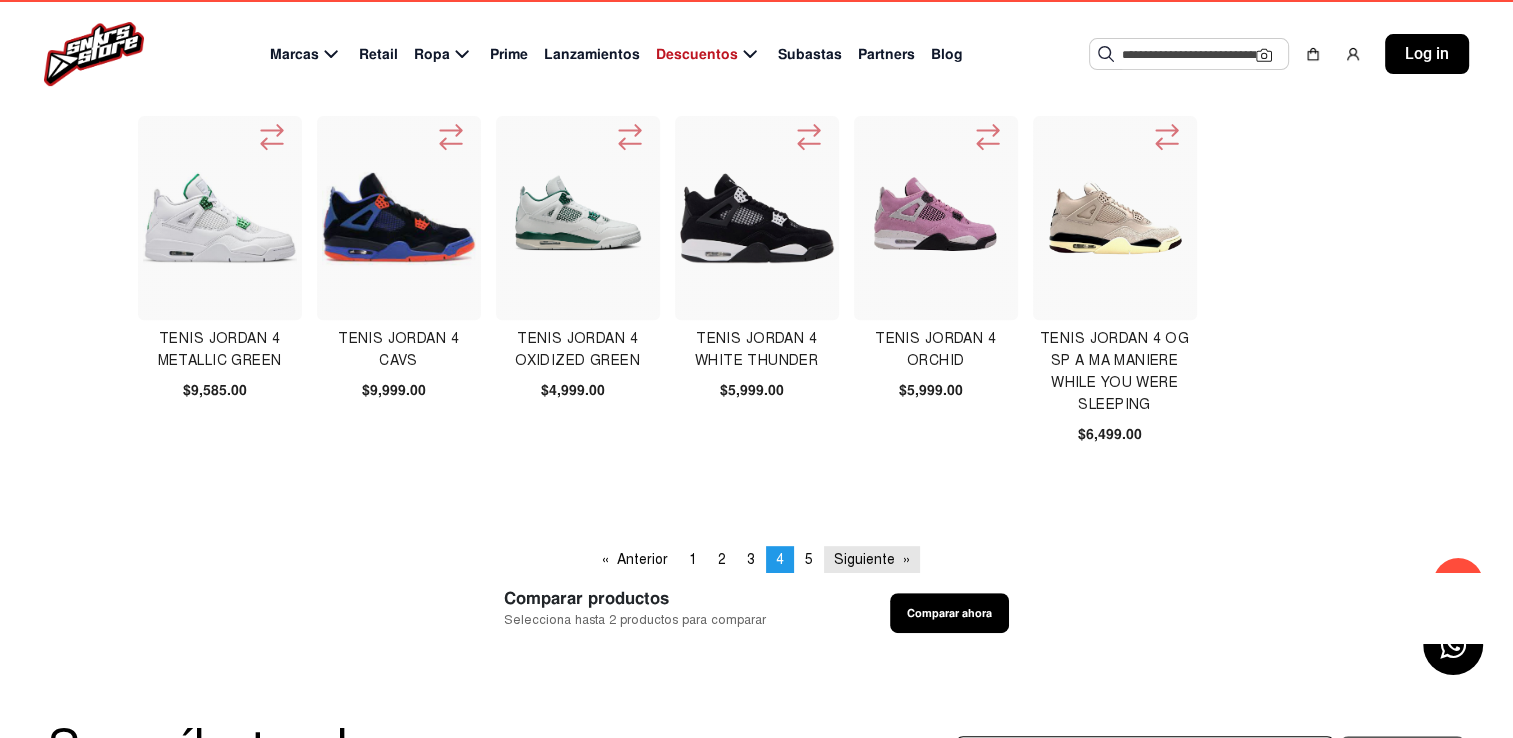click on "Siguiente  page" 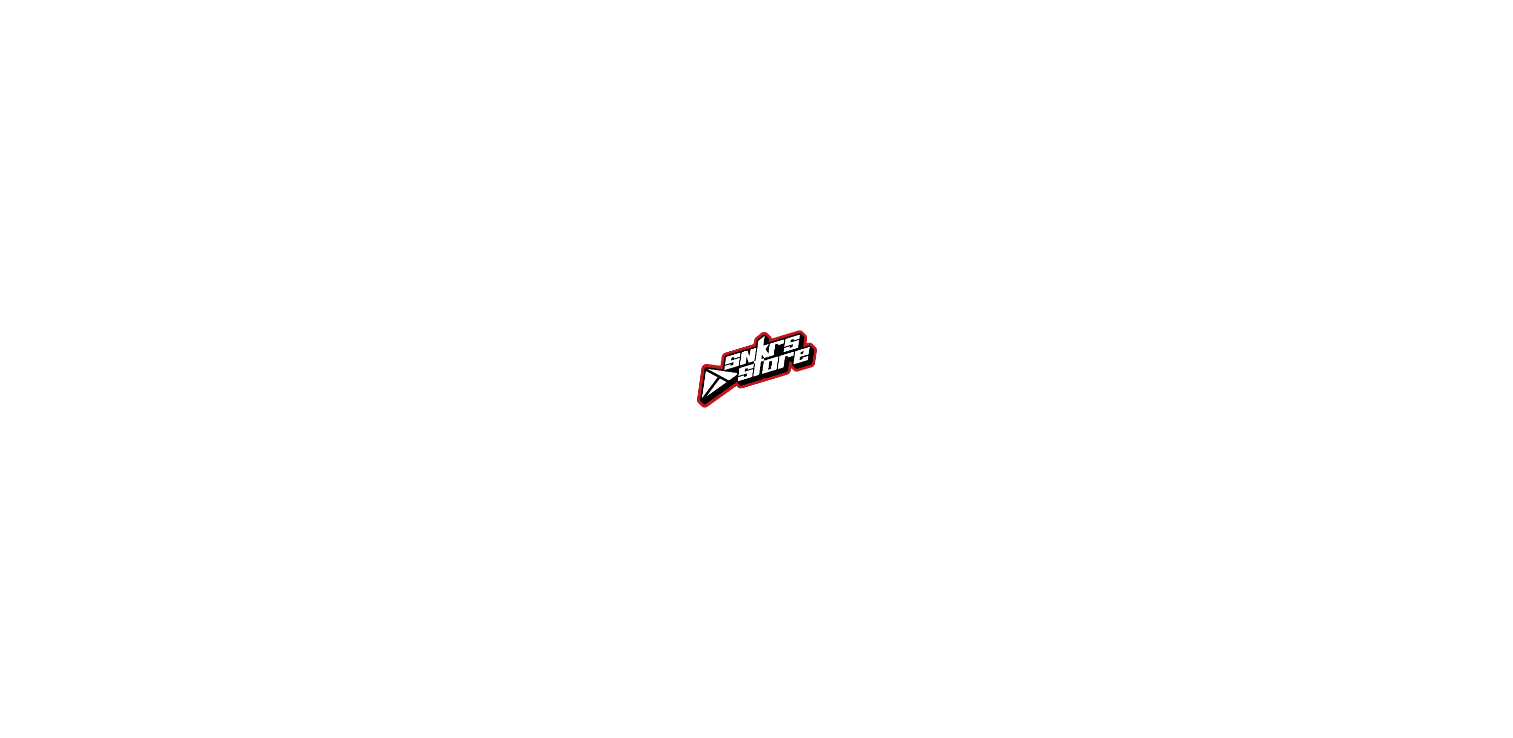 scroll, scrollTop: 0, scrollLeft: 0, axis: both 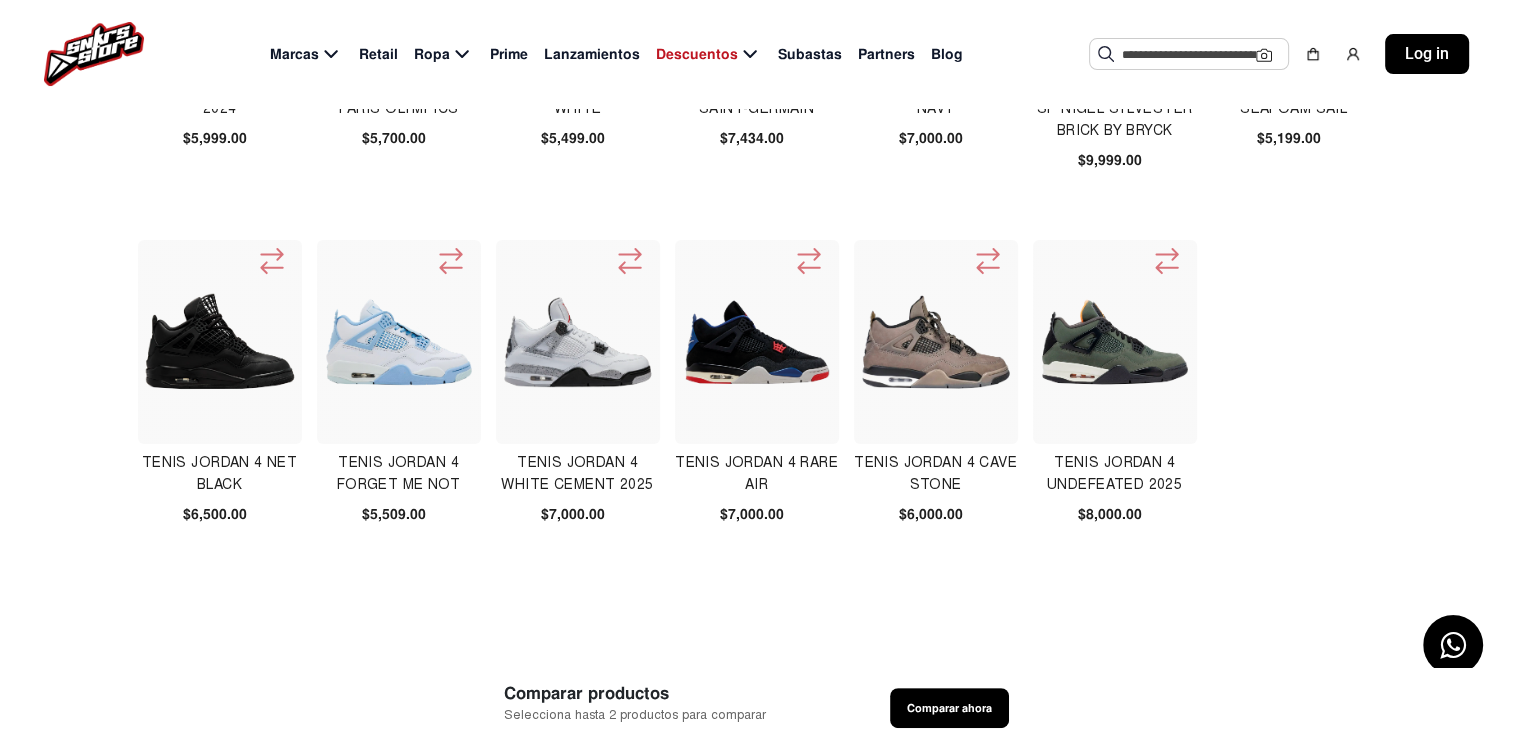 click 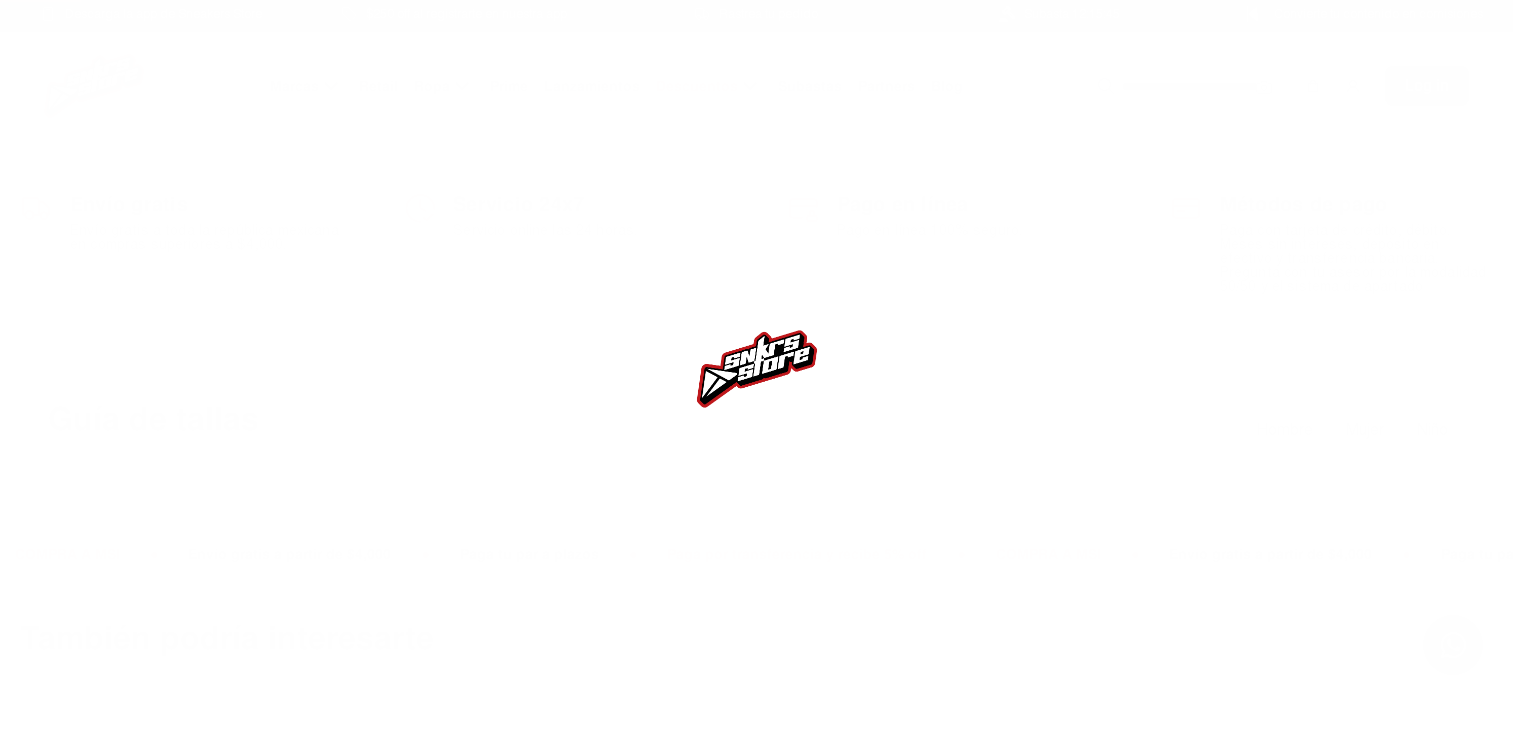 scroll, scrollTop: 0, scrollLeft: 0, axis: both 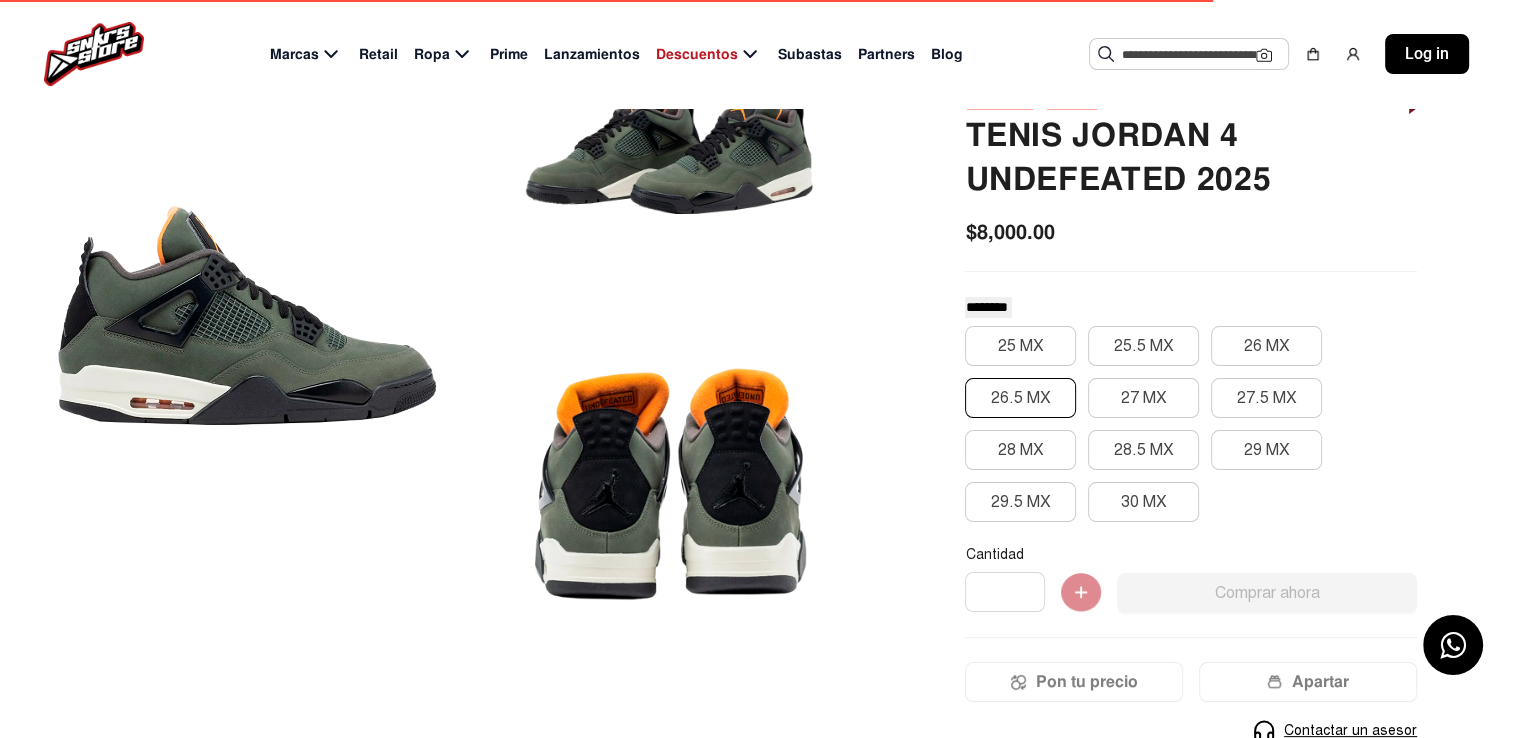 click on "26.5 MX" 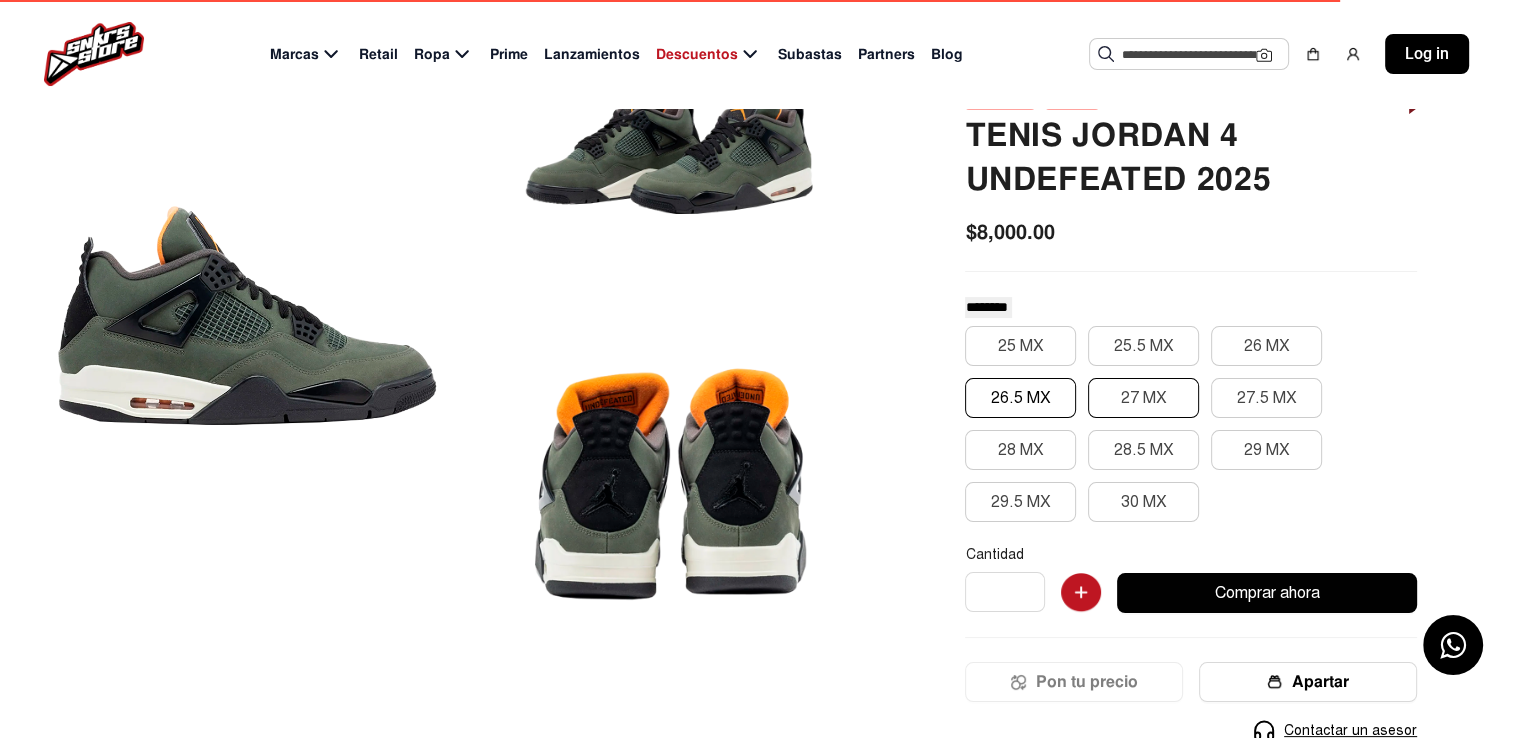 click on "27 MX" 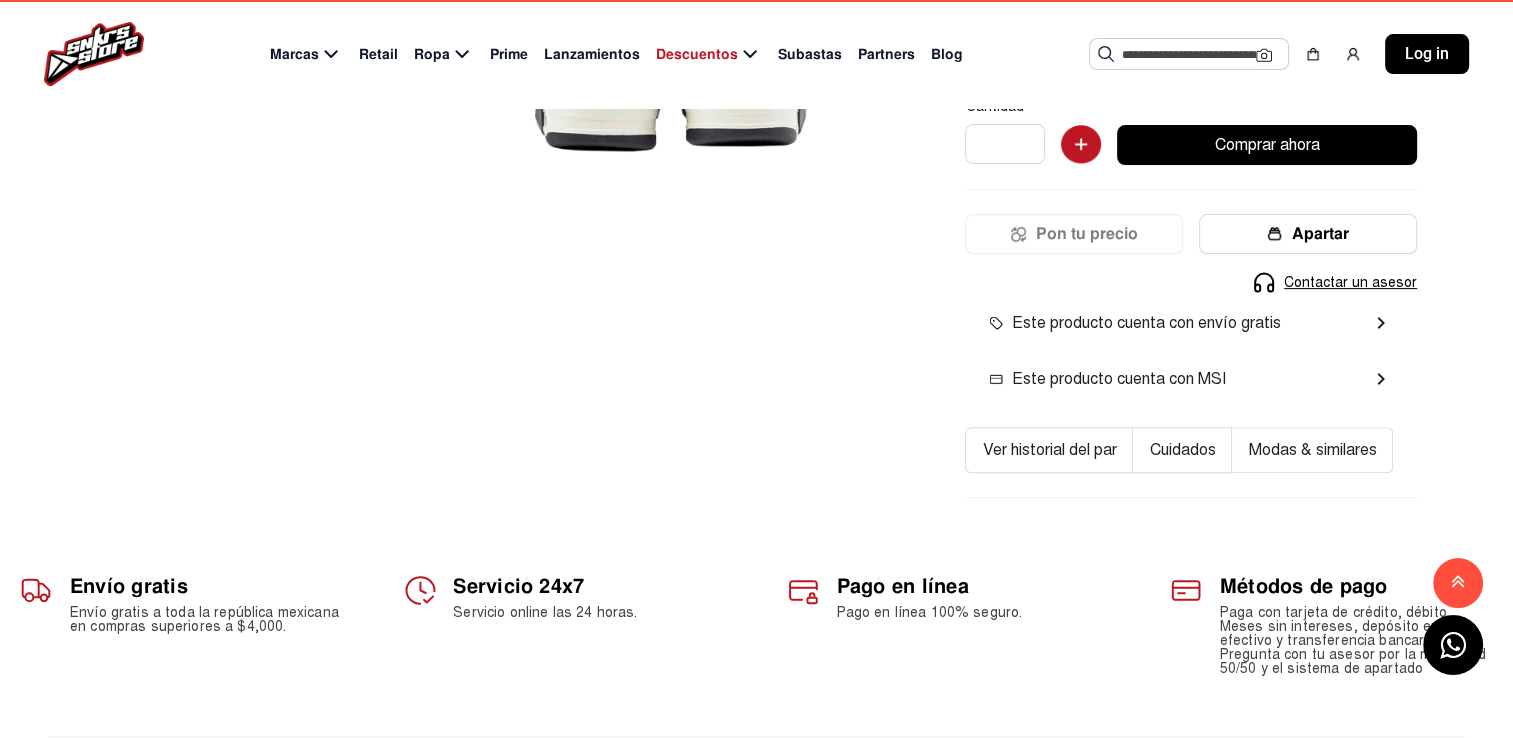 scroll, scrollTop: 600, scrollLeft: 0, axis: vertical 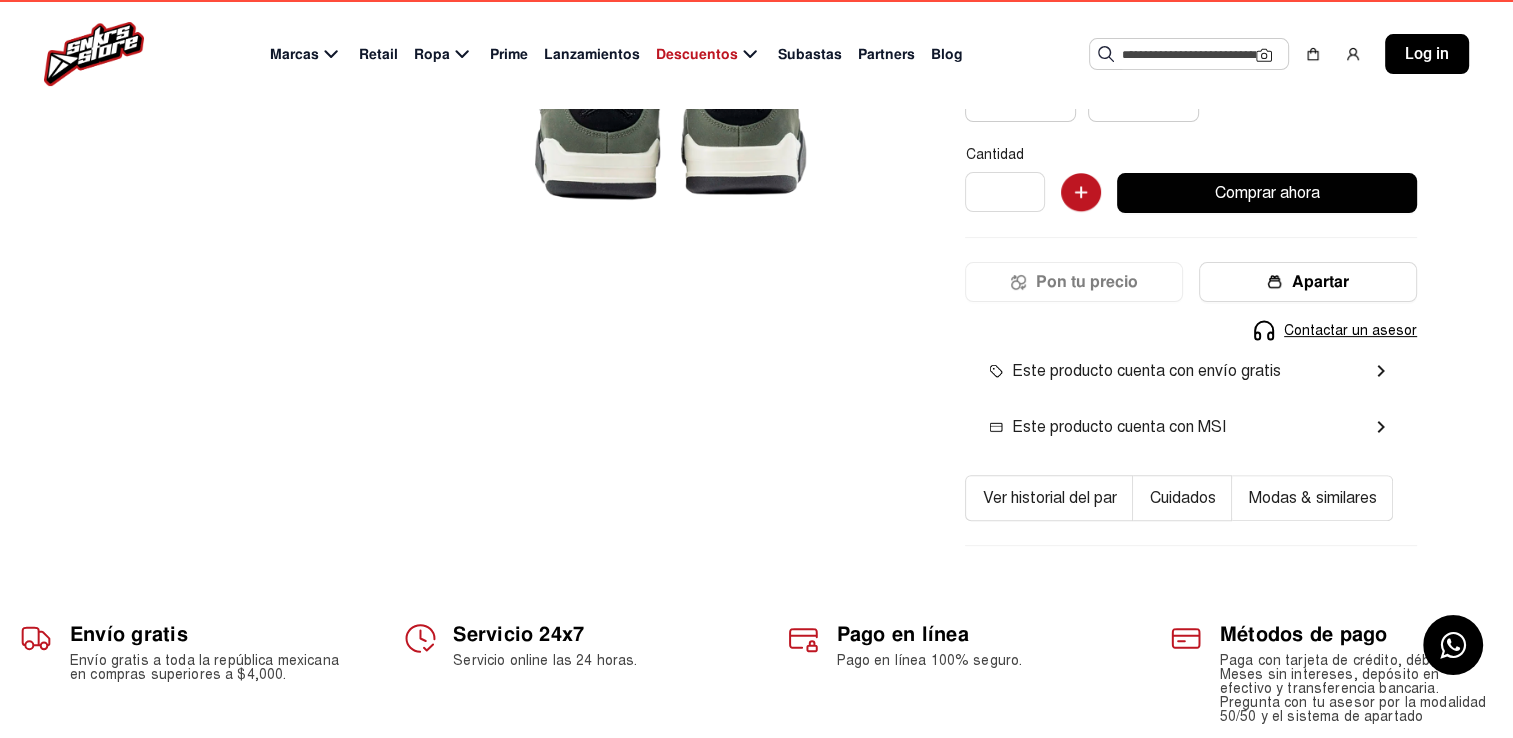 click on "Cantidad *  Comprar ahora  Pon tu precio  Apartar Contactar un asesor Producto Agotado" 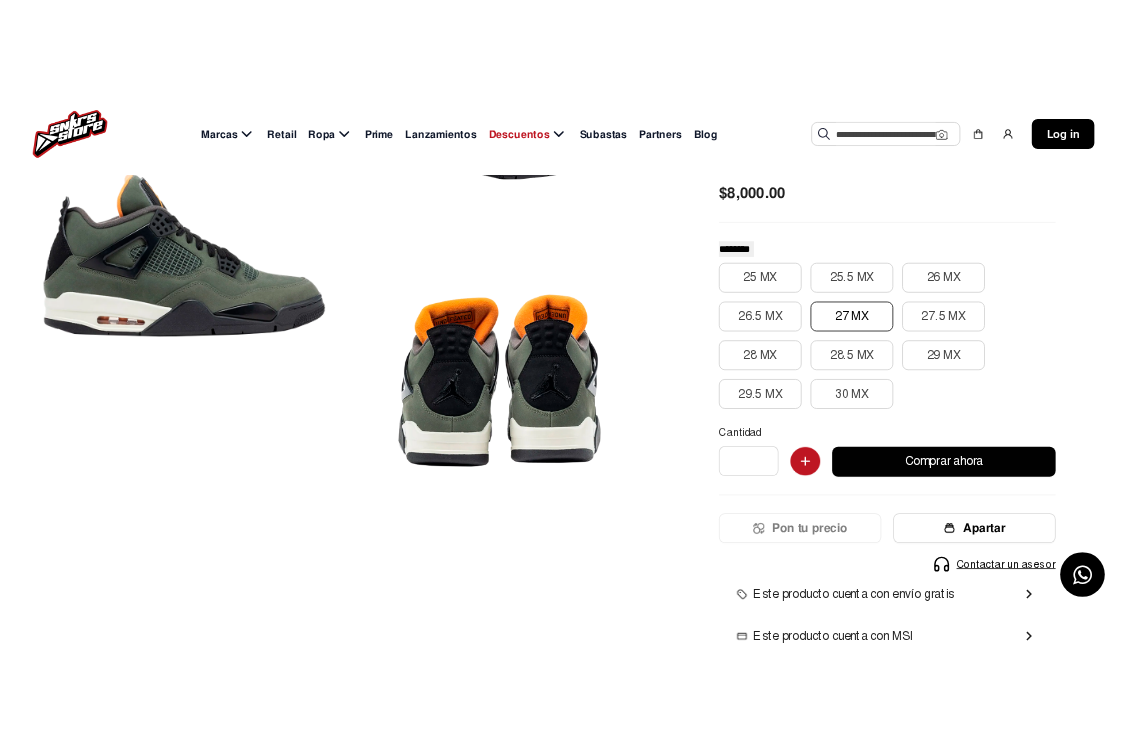 scroll, scrollTop: 276, scrollLeft: 0, axis: vertical 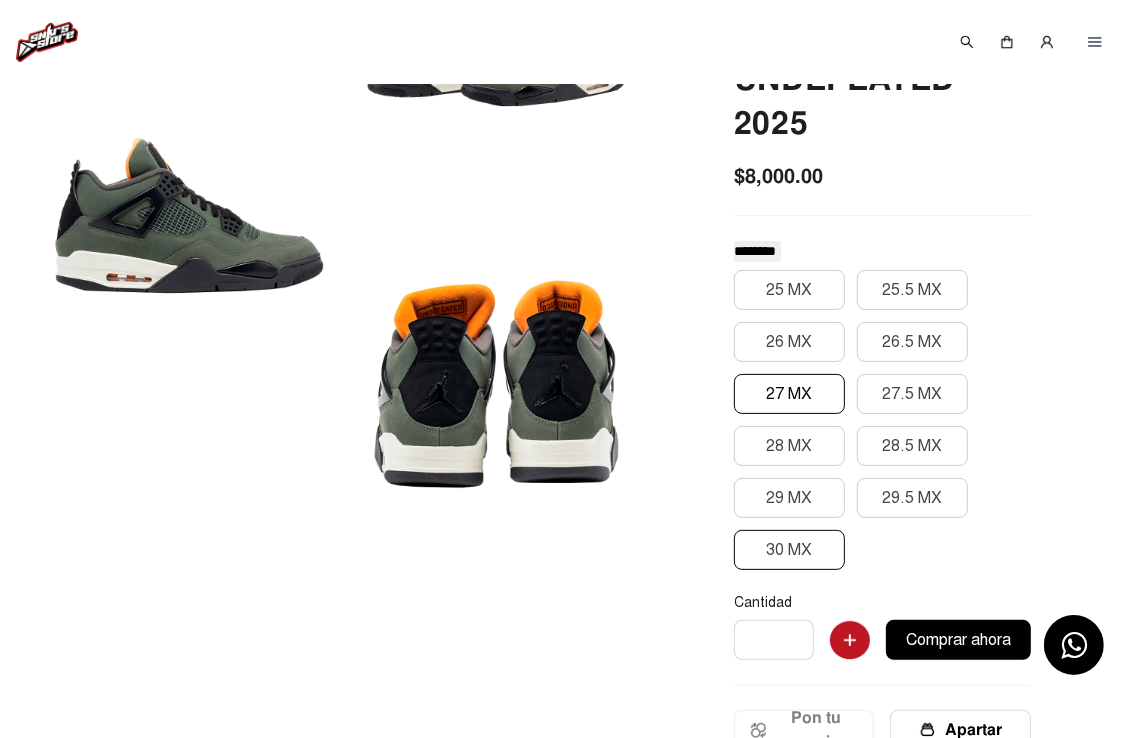 click on "30 MX" 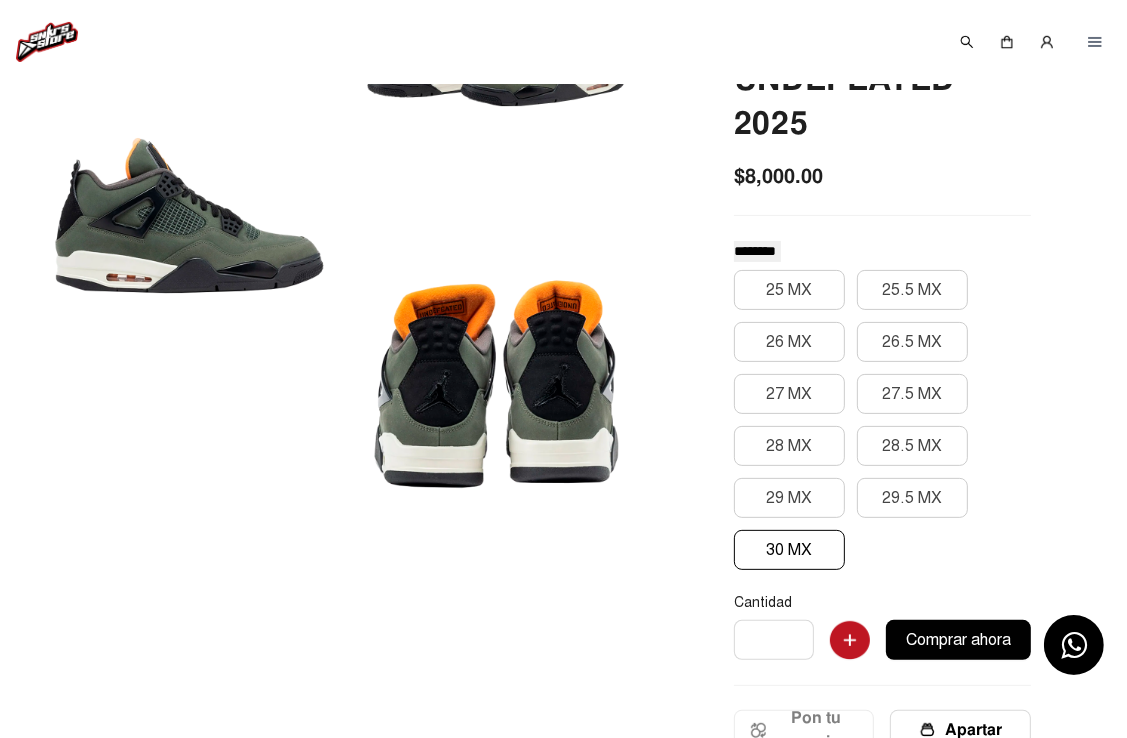 click on "30 MX" 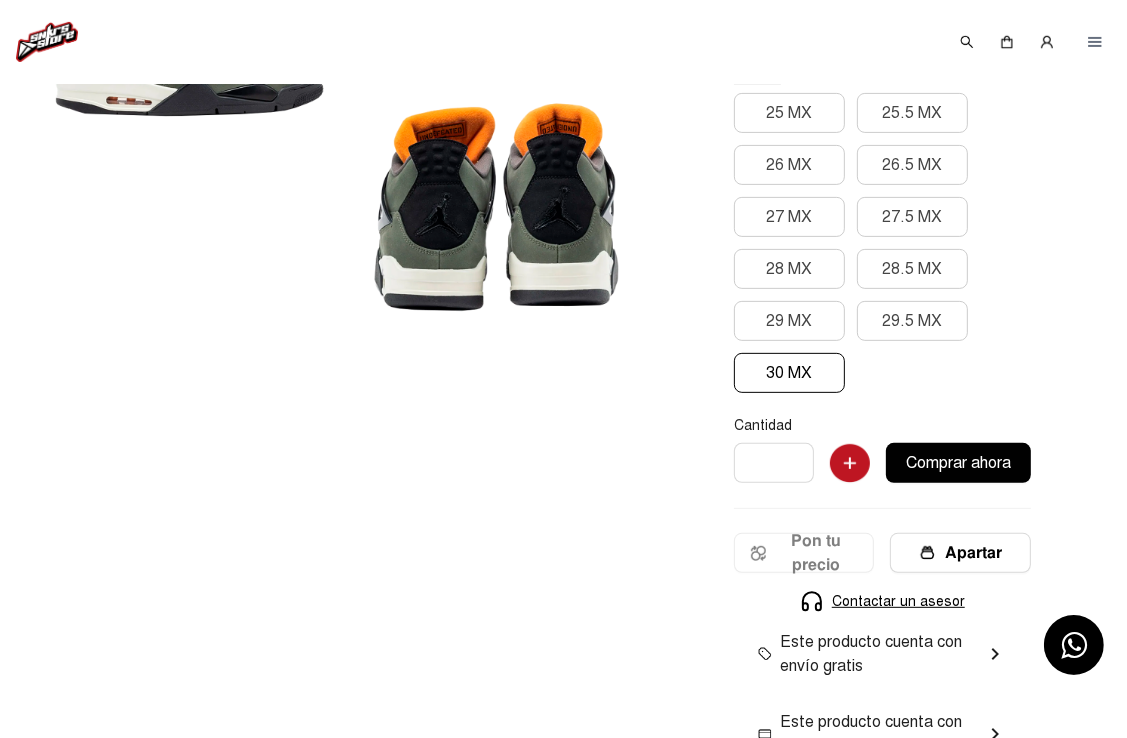 scroll, scrollTop: 476, scrollLeft: 0, axis: vertical 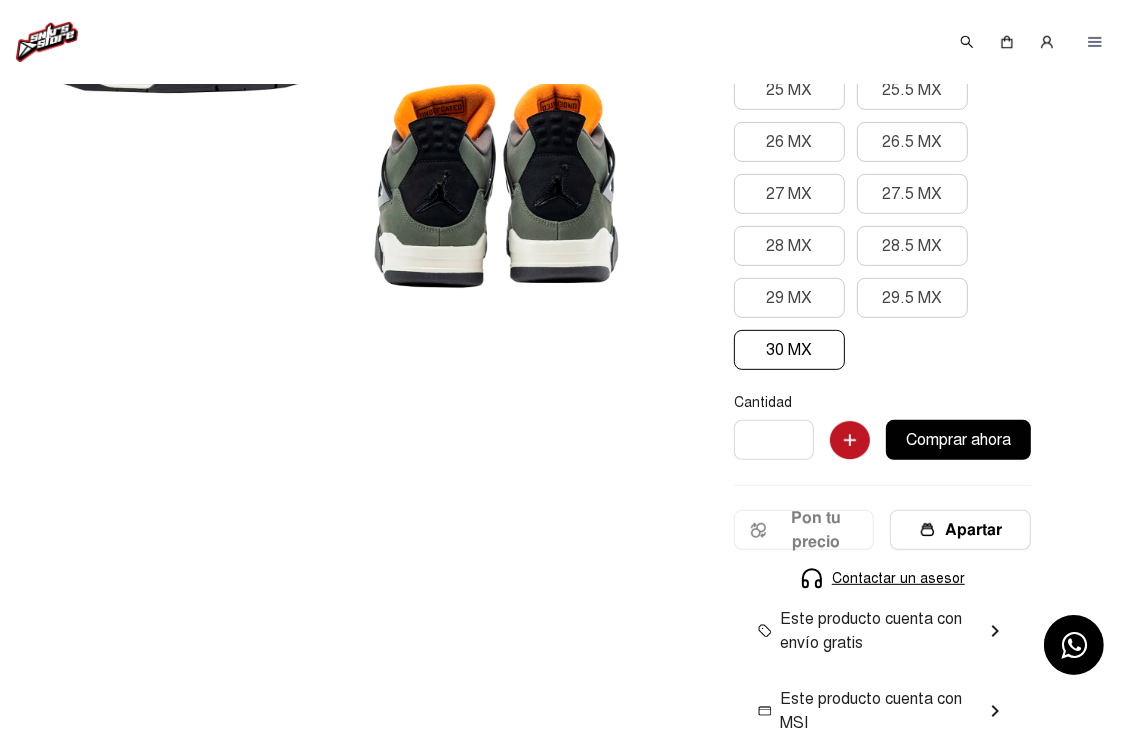 click on "Comprar ahora" 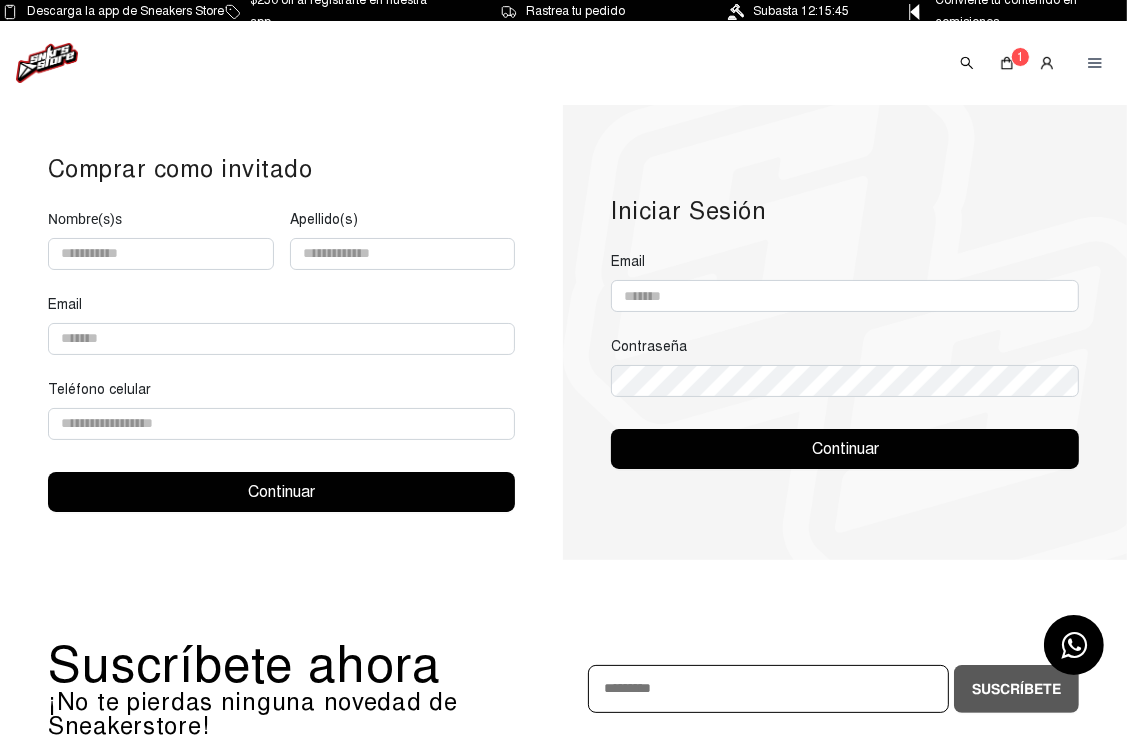 scroll, scrollTop: 0, scrollLeft: 0, axis: both 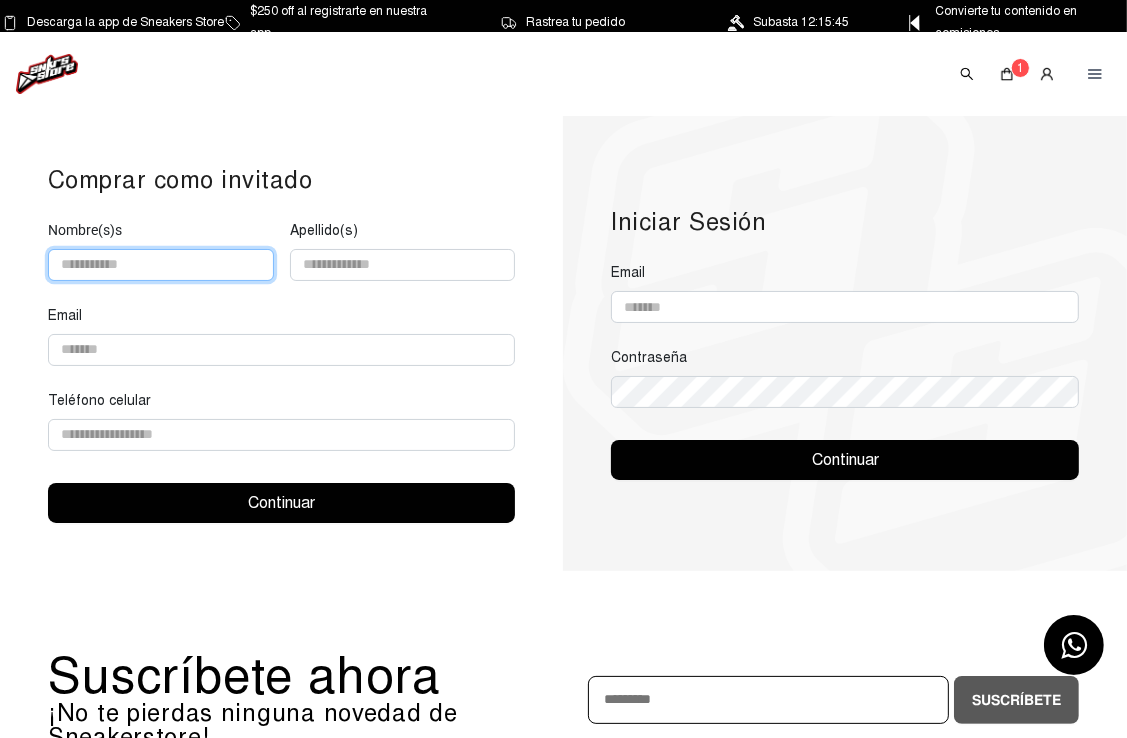 click 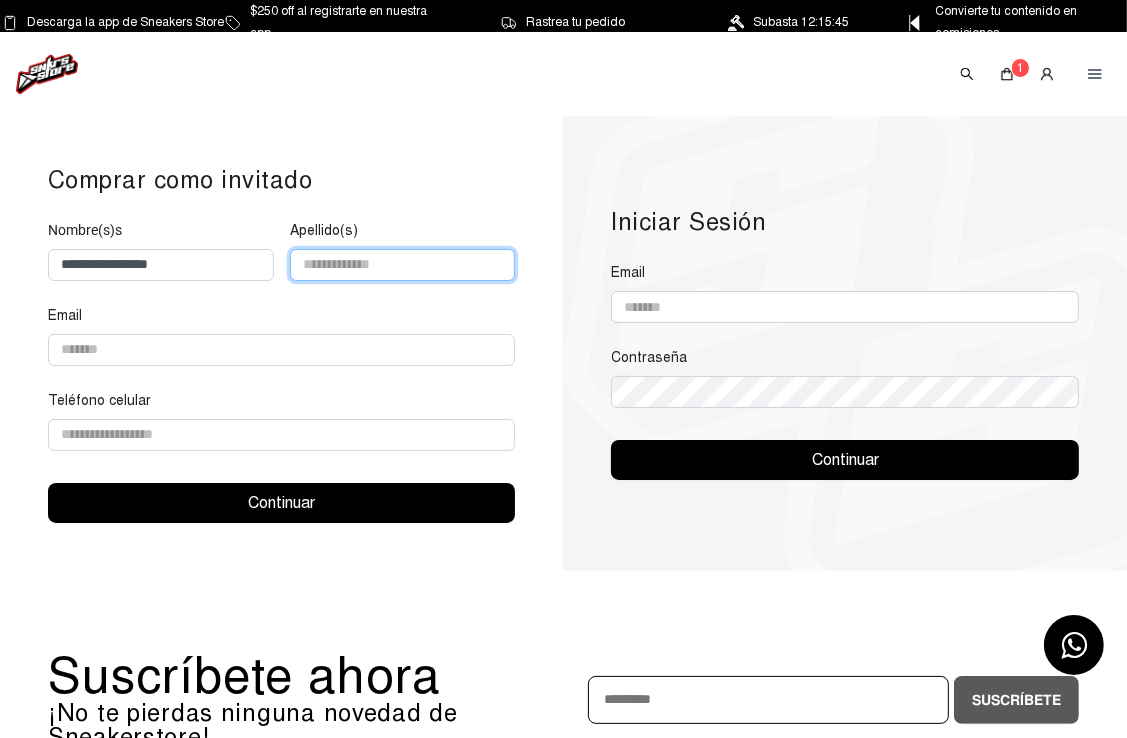 type on "**********" 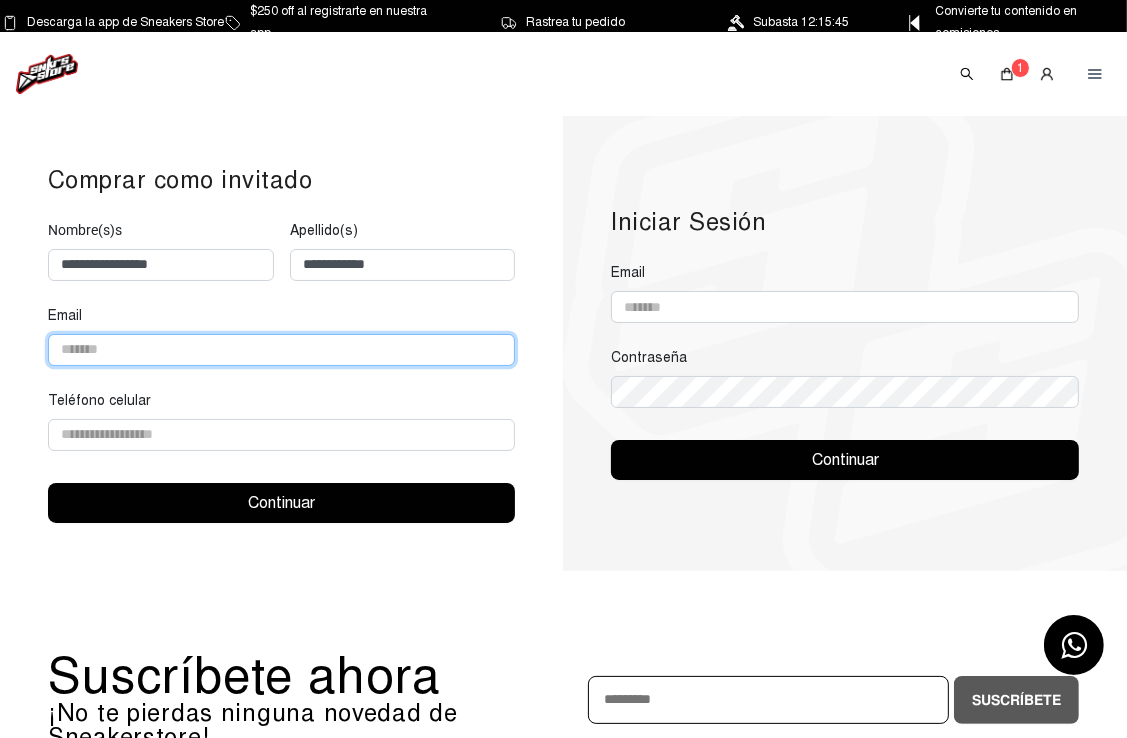 type on "**********" 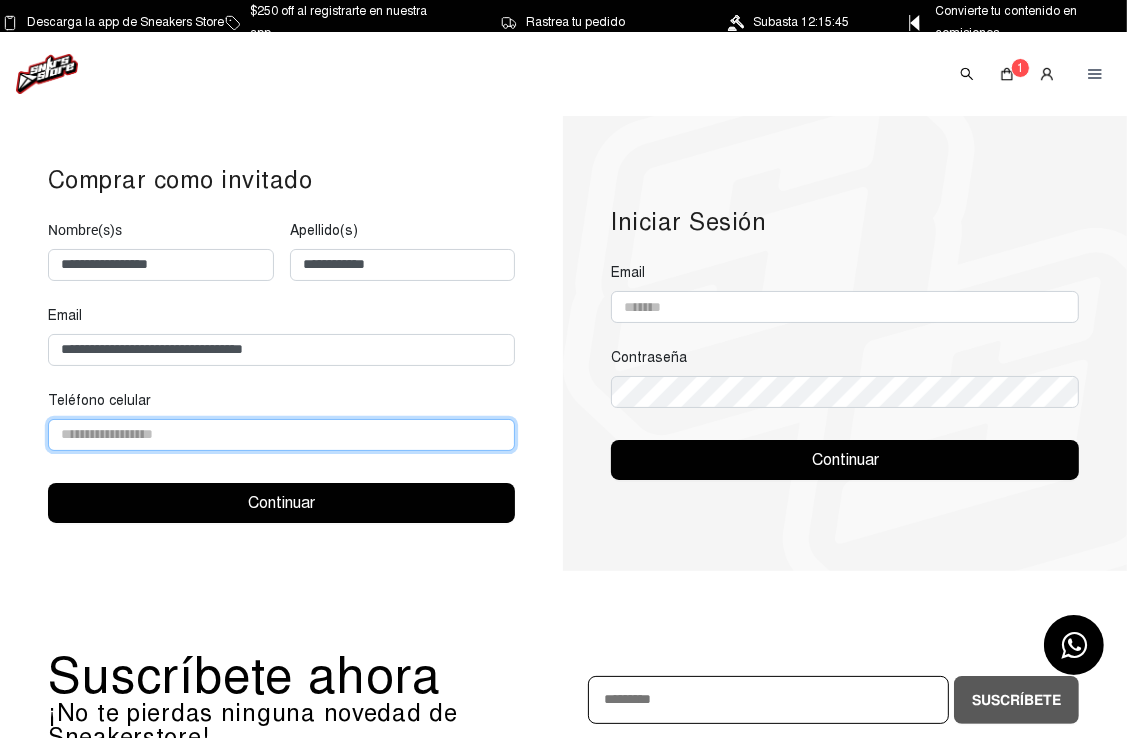 type on "**********" 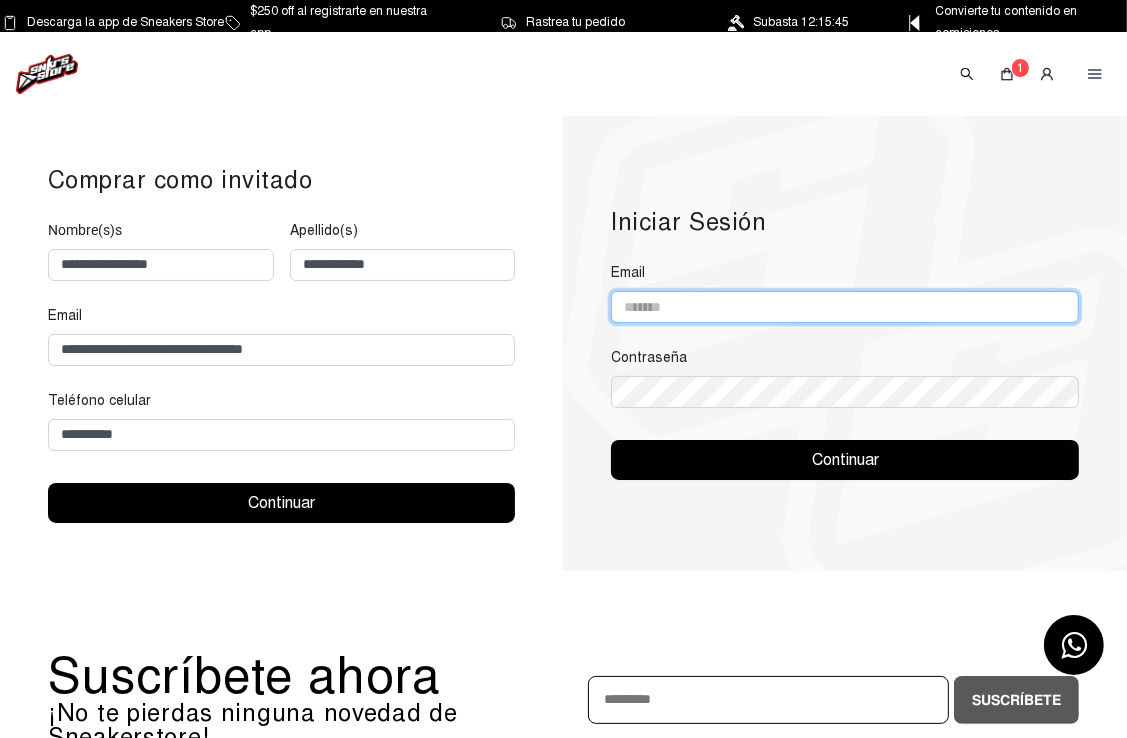click 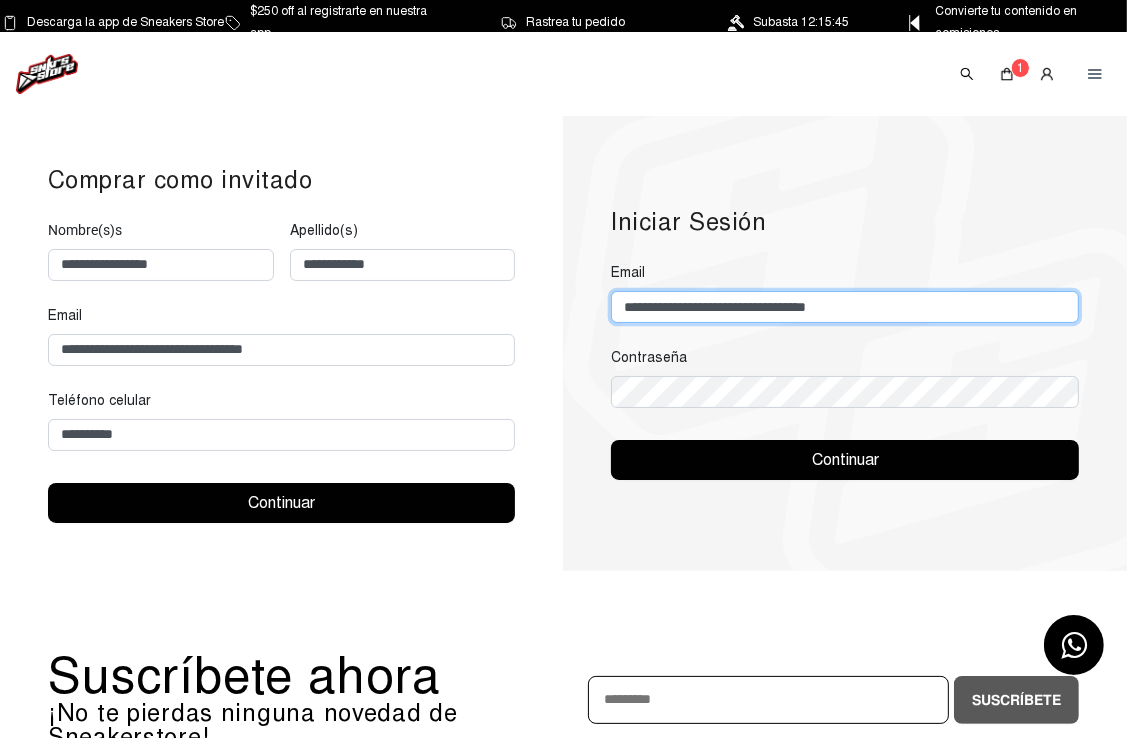 type on "**********" 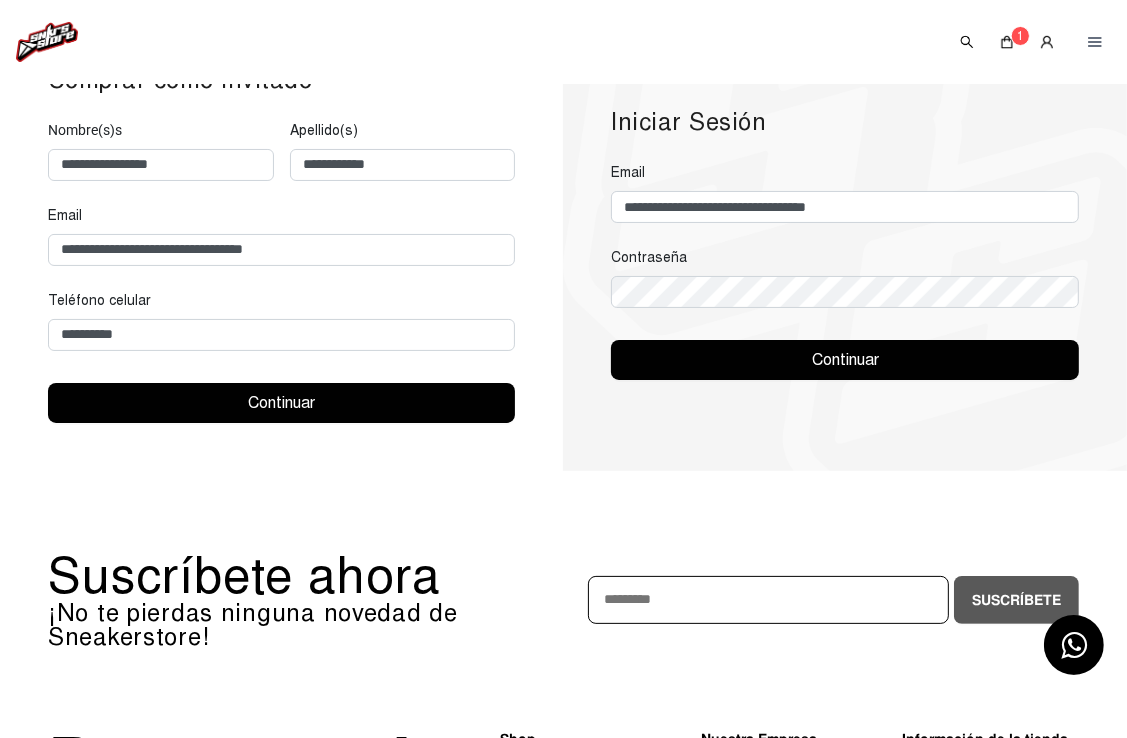 scroll, scrollTop: 100, scrollLeft: 0, axis: vertical 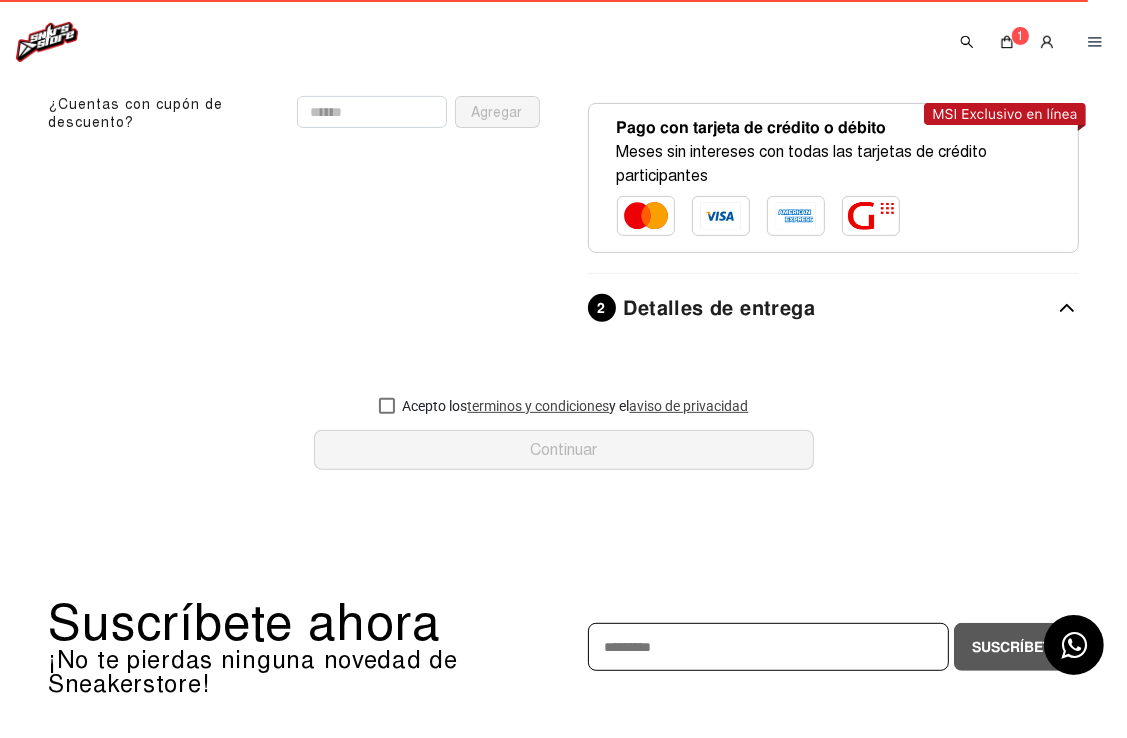 click on "Detalles de entrega" 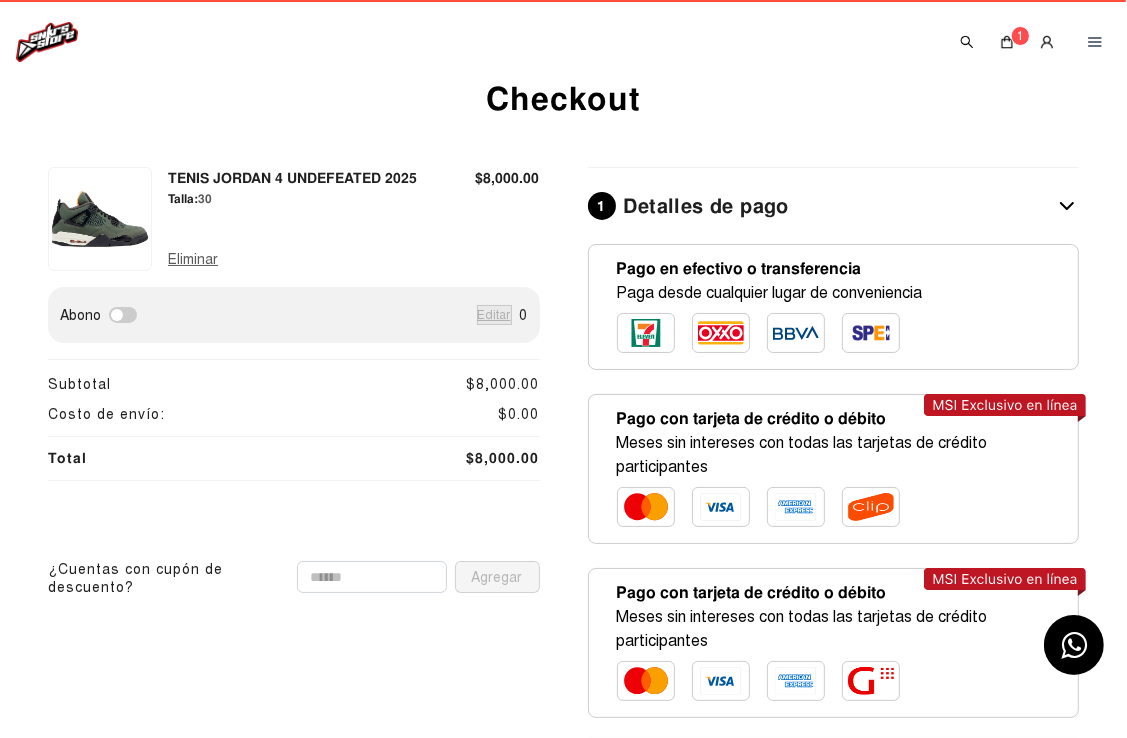 scroll, scrollTop: 0, scrollLeft: 0, axis: both 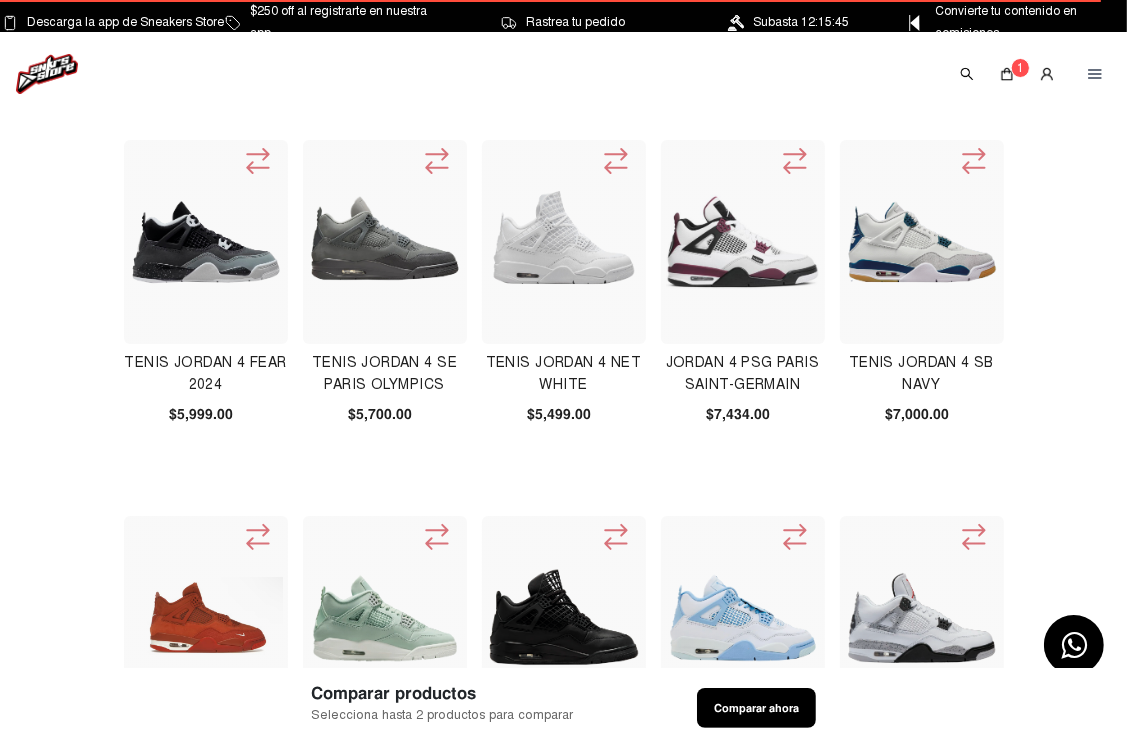 click 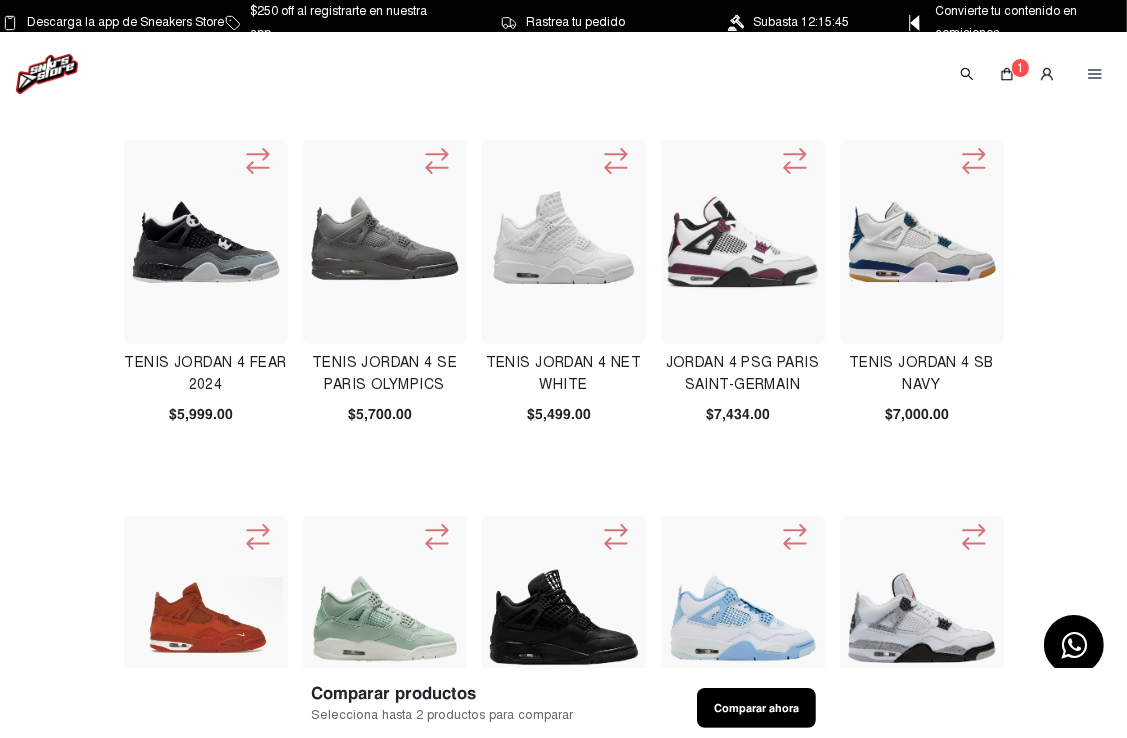 click 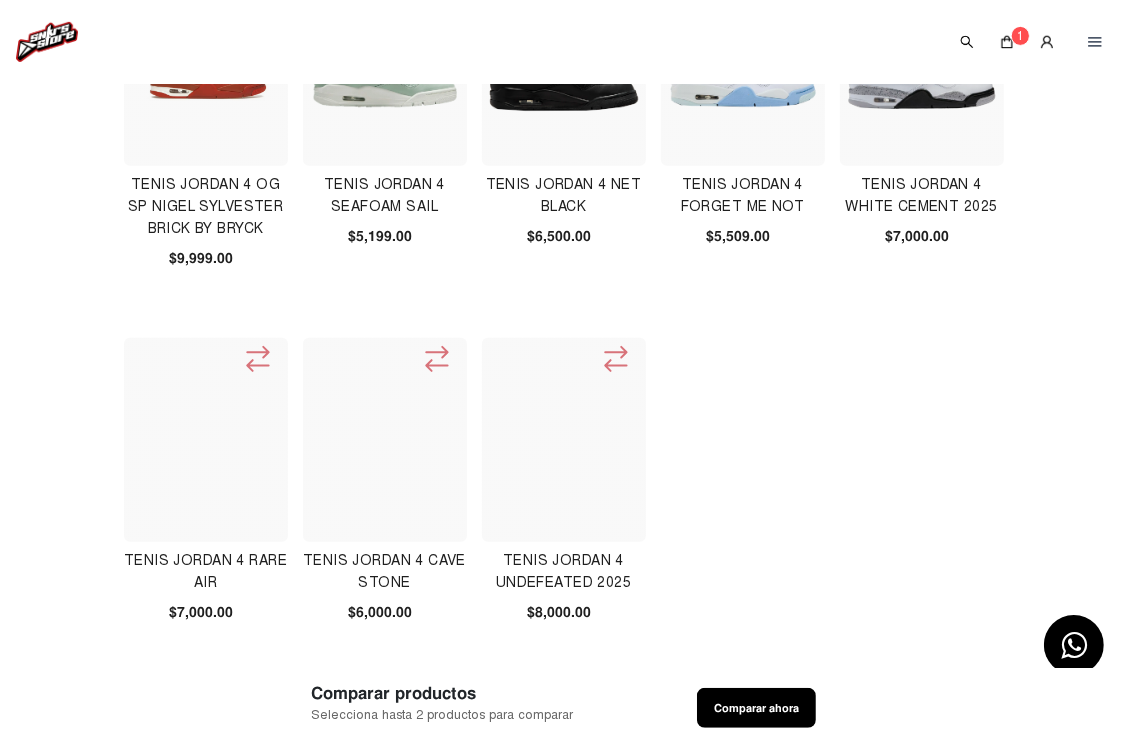 scroll, scrollTop: 600, scrollLeft: 0, axis: vertical 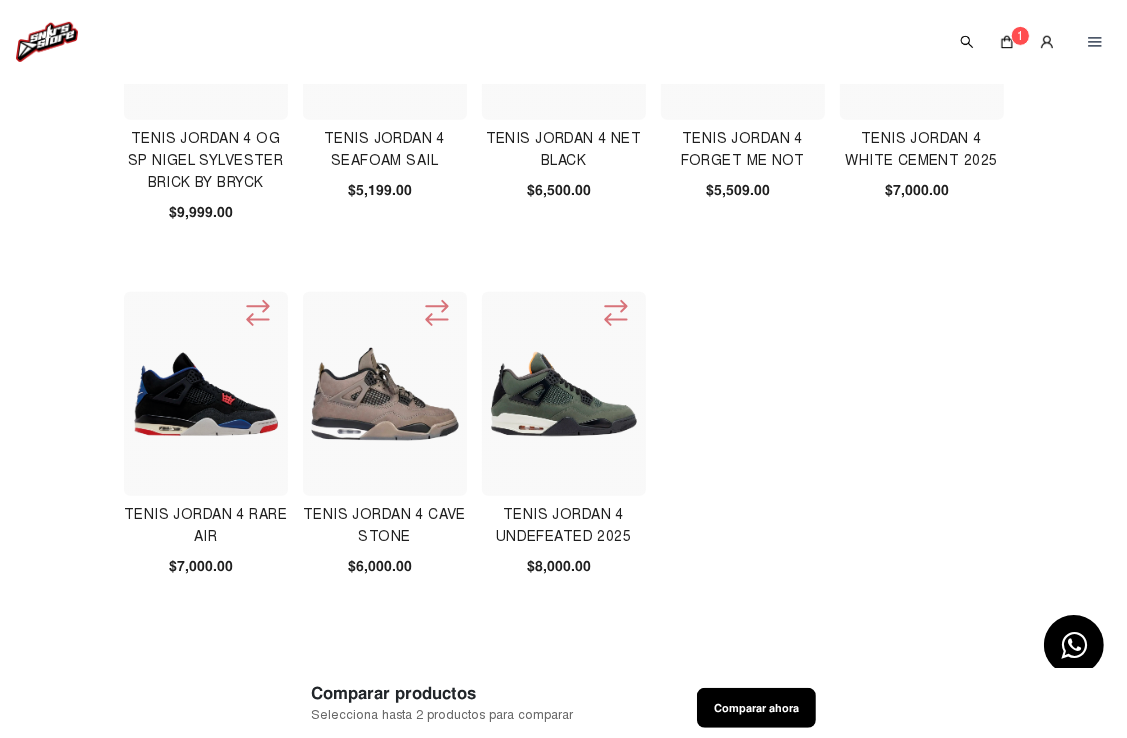 click 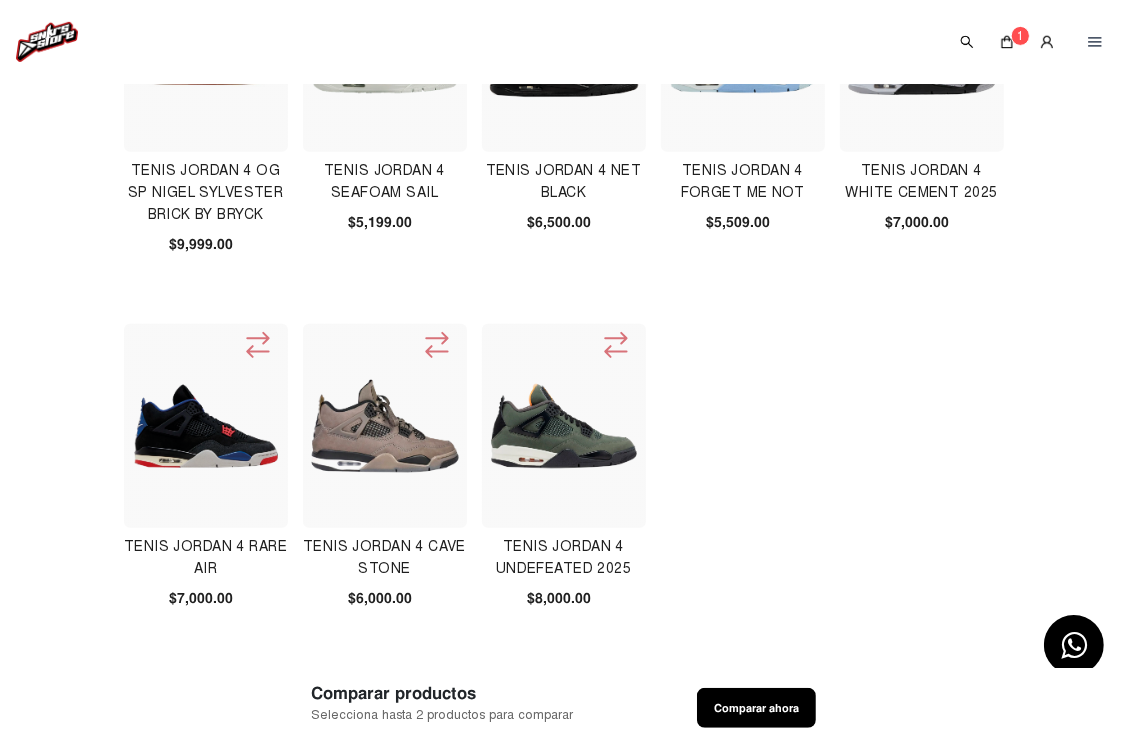 scroll, scrollTop: 800, scrollLeft: 0, axis: vertical 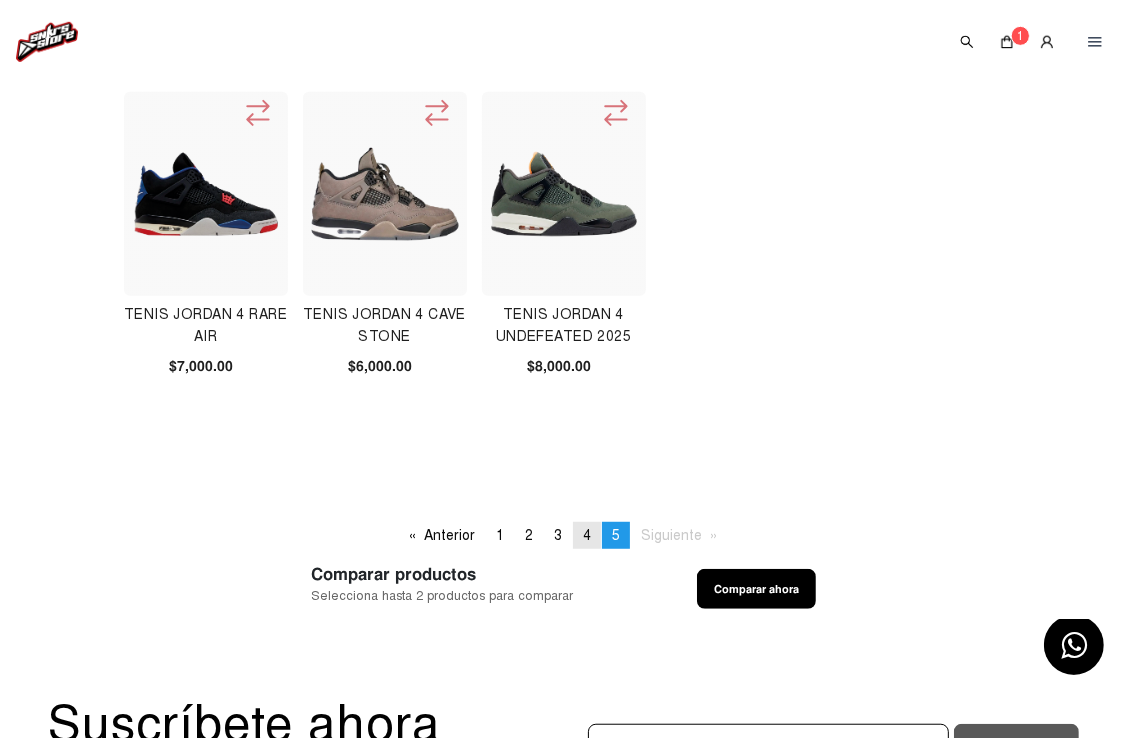 click on "4" 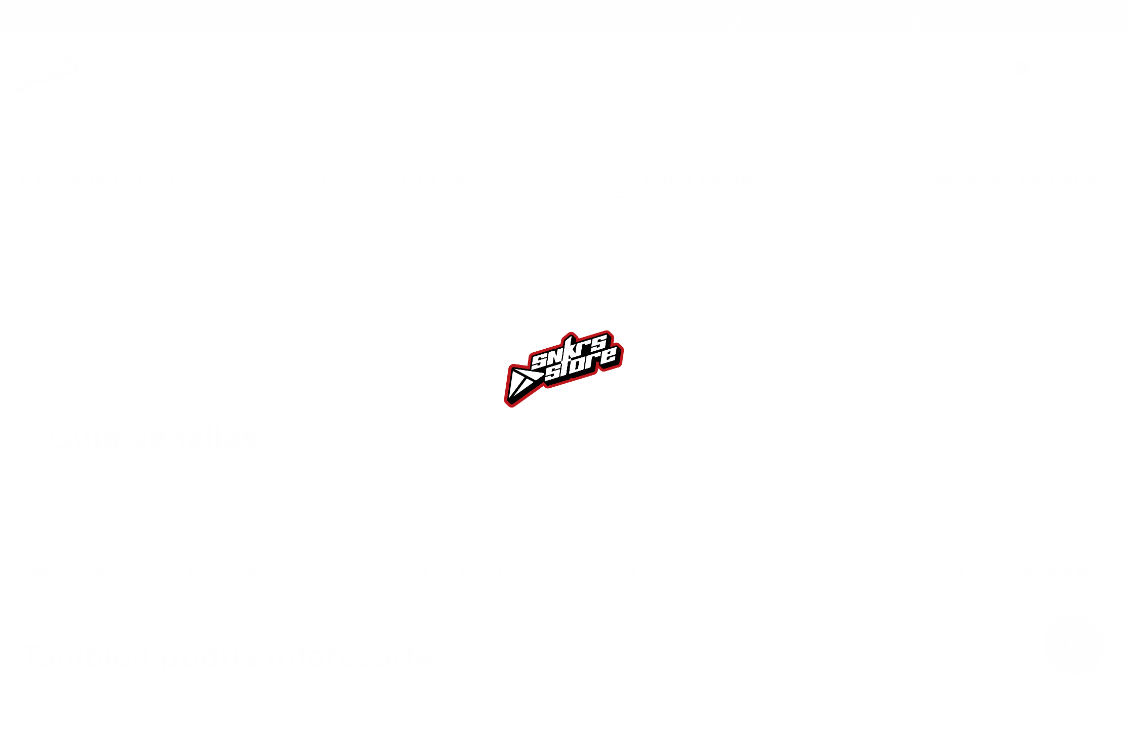 scroll, scrollTop: 0, scrollLeft: 0, axis: both 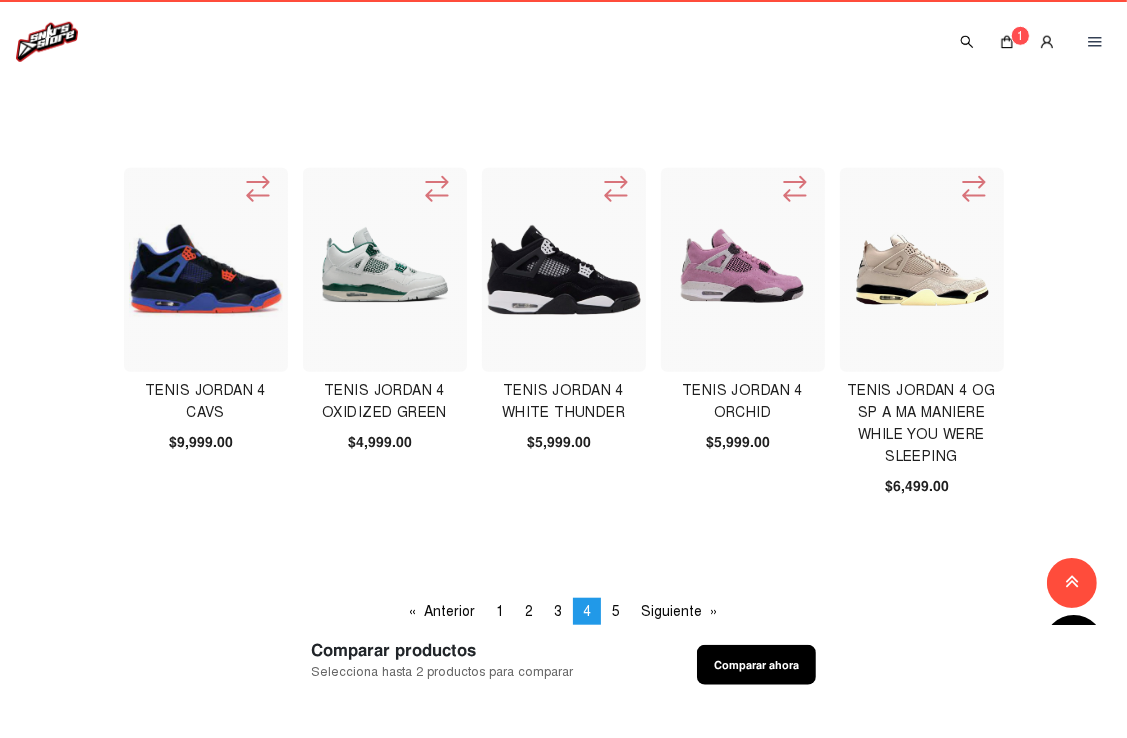 click 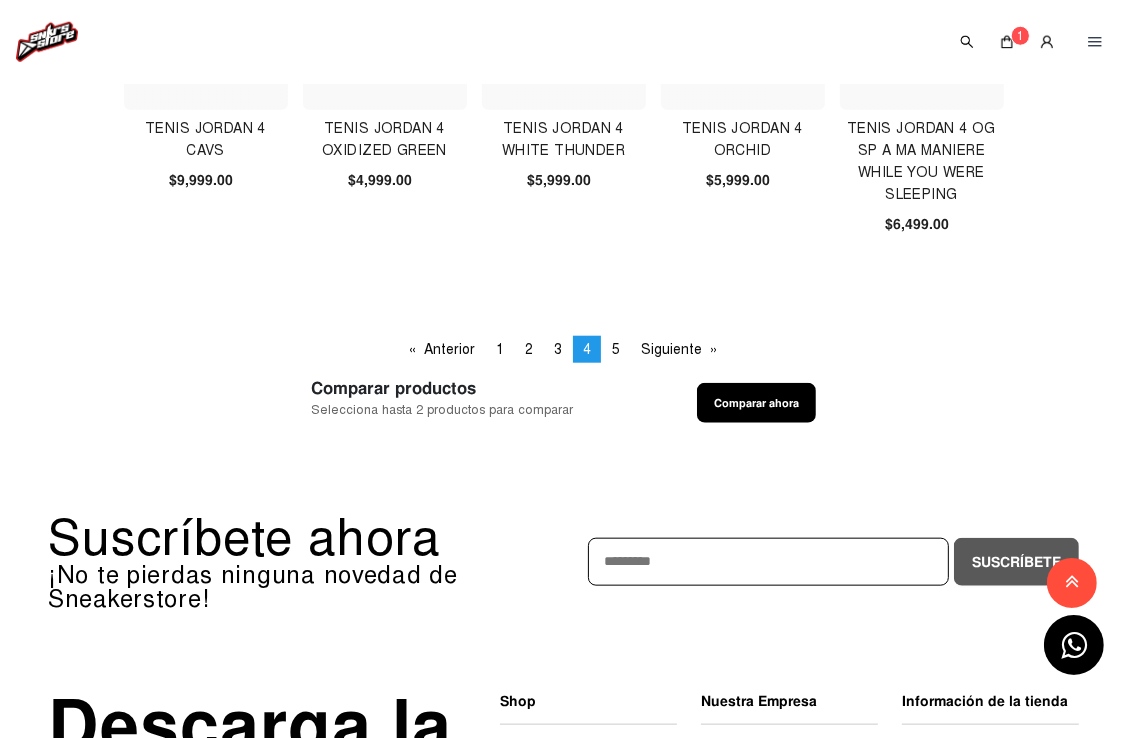 scroll, scrollTop: 1400, scrollLeft: 0, axis: vertical 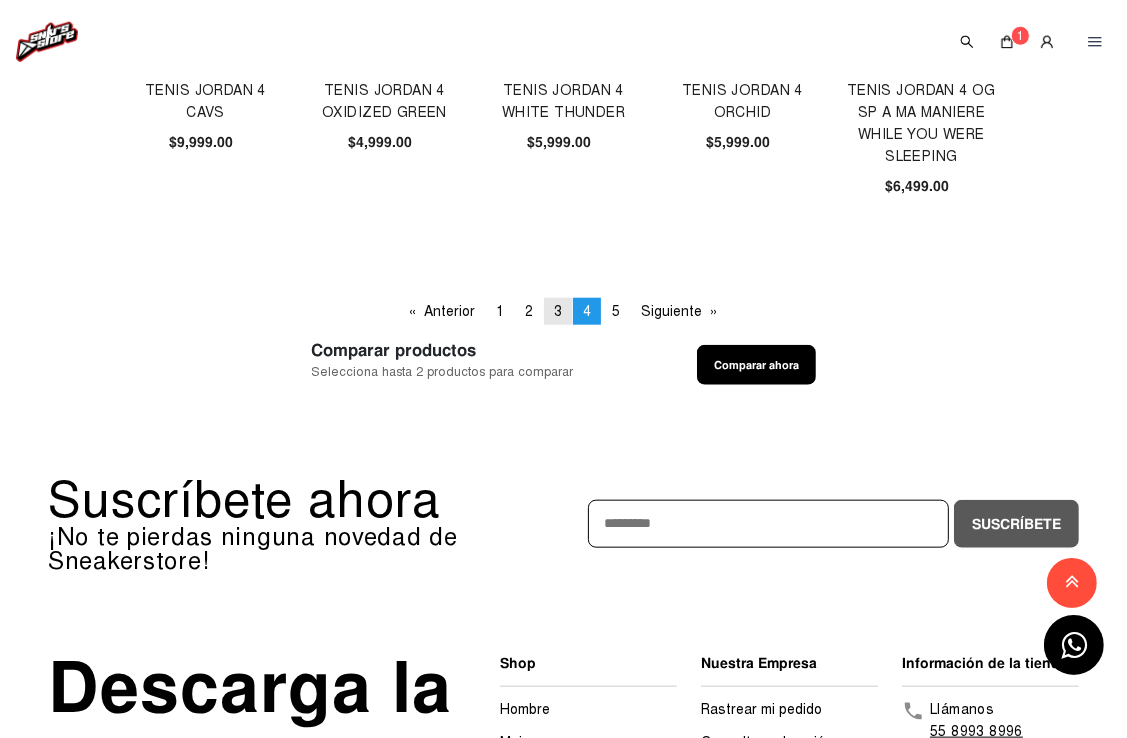 click on "3" 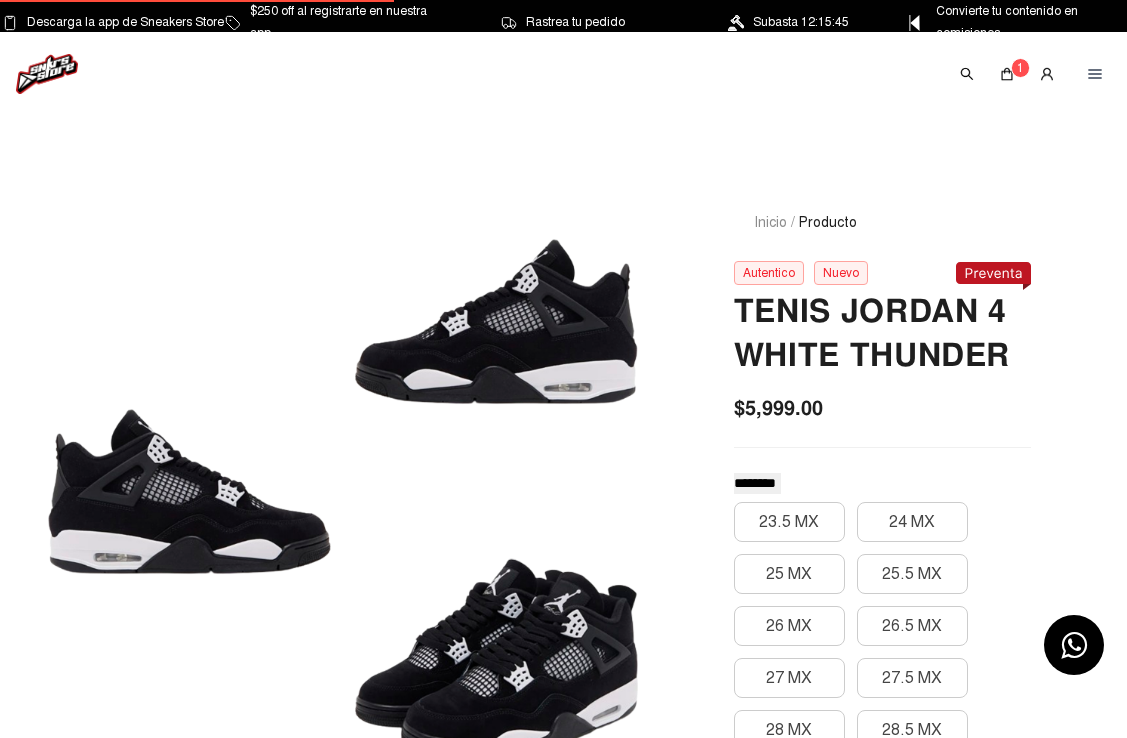 scroll, scrollTop: 0, scrollLeft: 0, axis: both 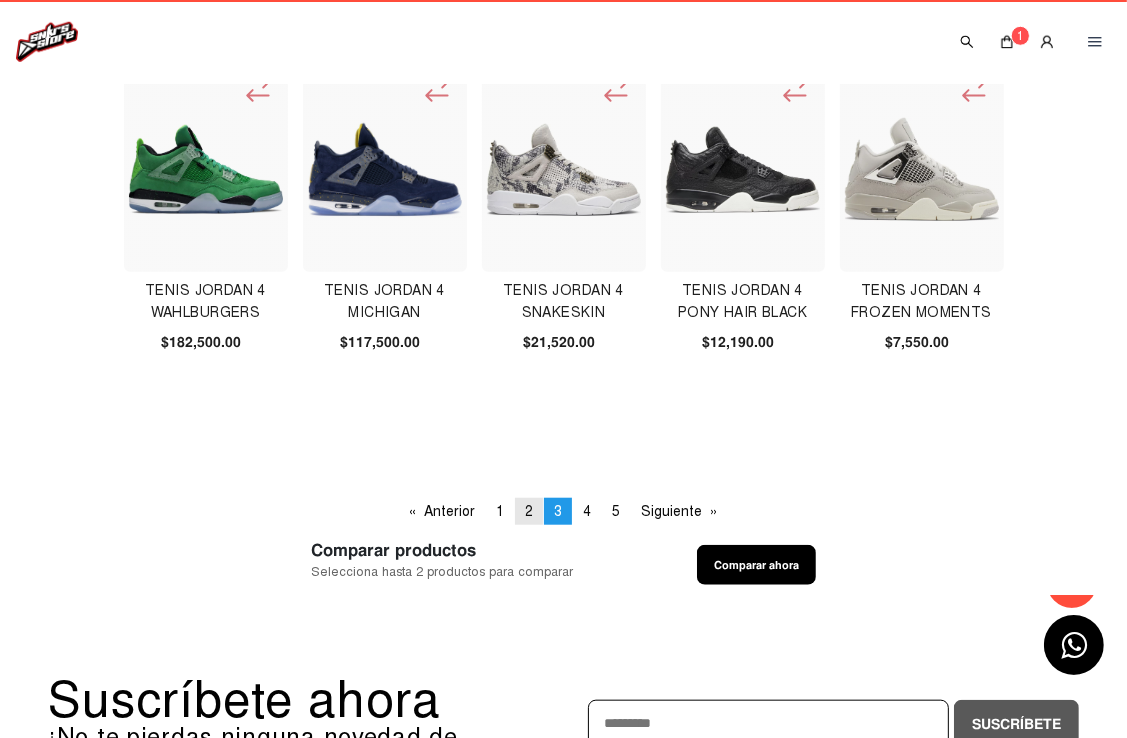 click on "page  2" 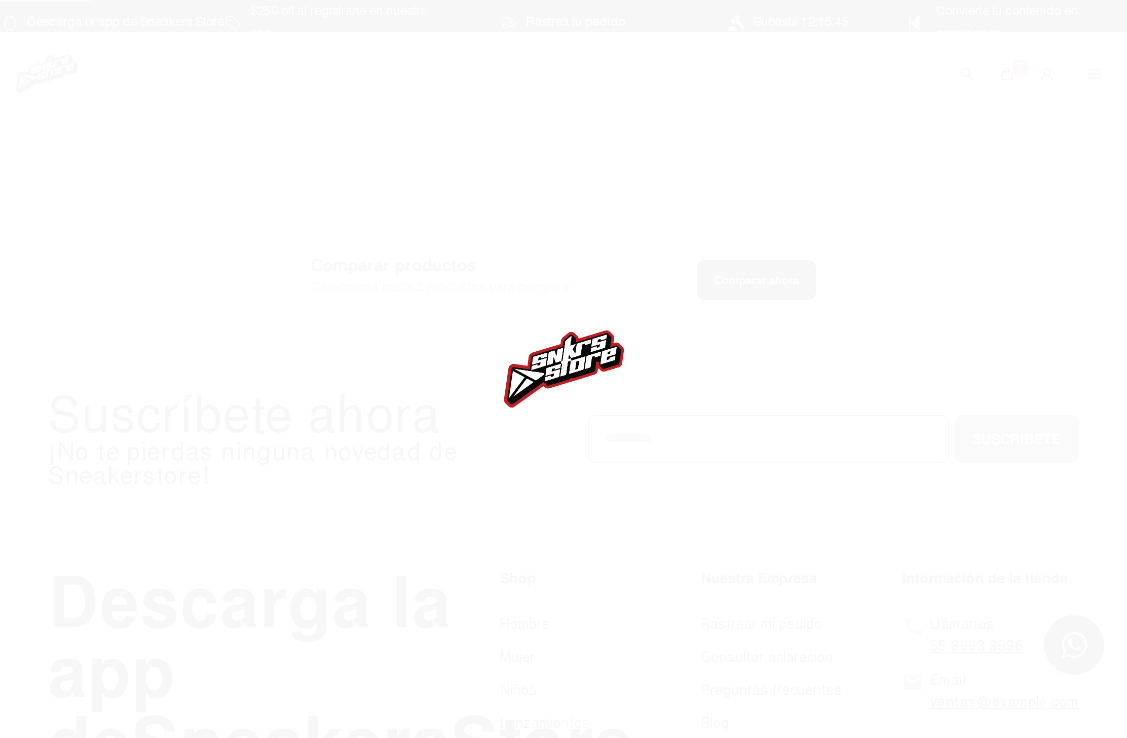 scroll, scrollTop: 0, scrollLeft: 0, axis: both 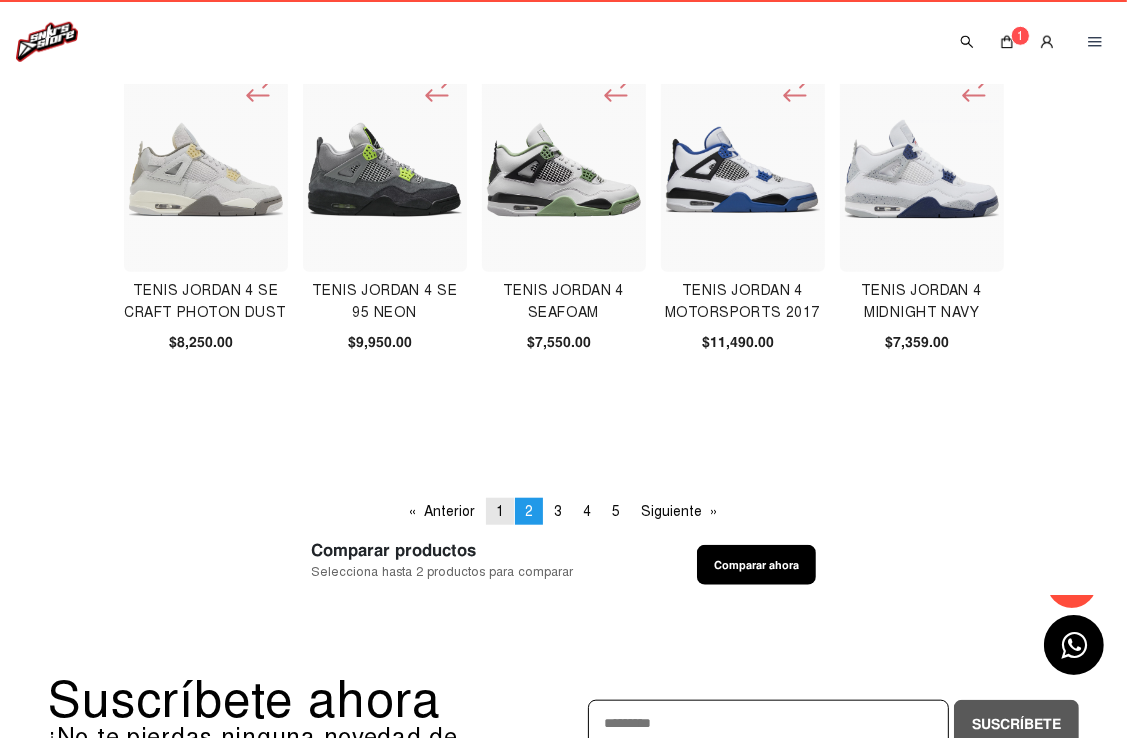 click on "1" 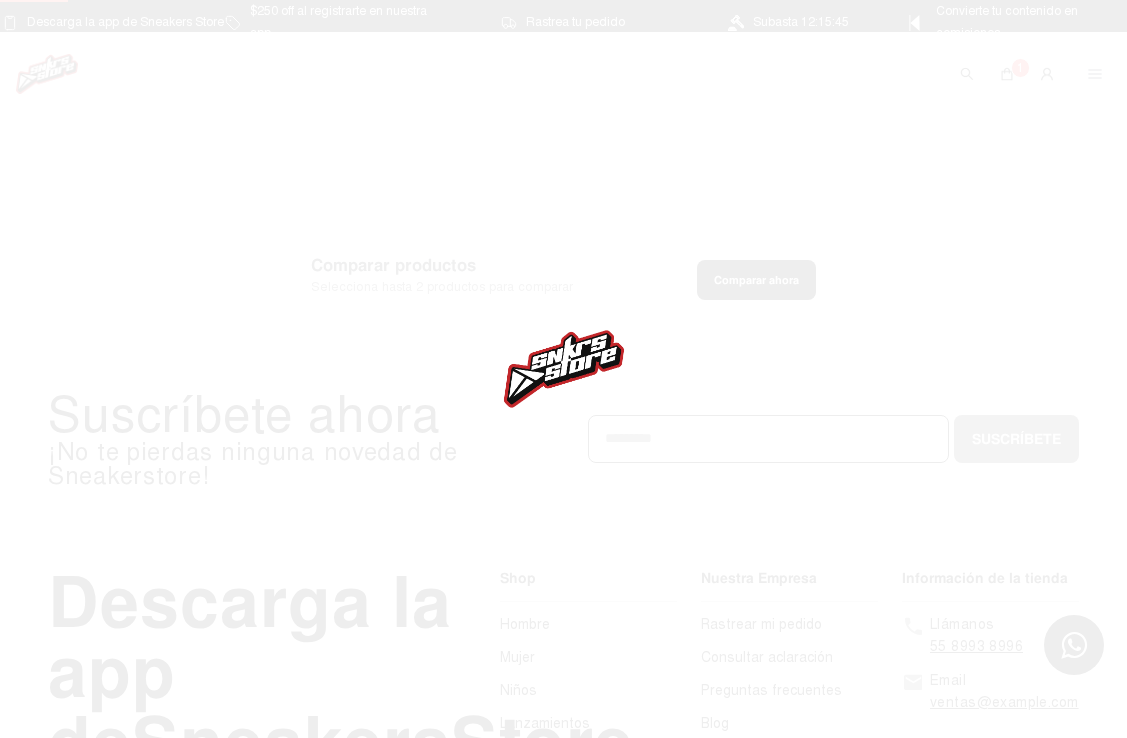 scroll, scrollTop: 0, scrollLeft: 0, axis: both 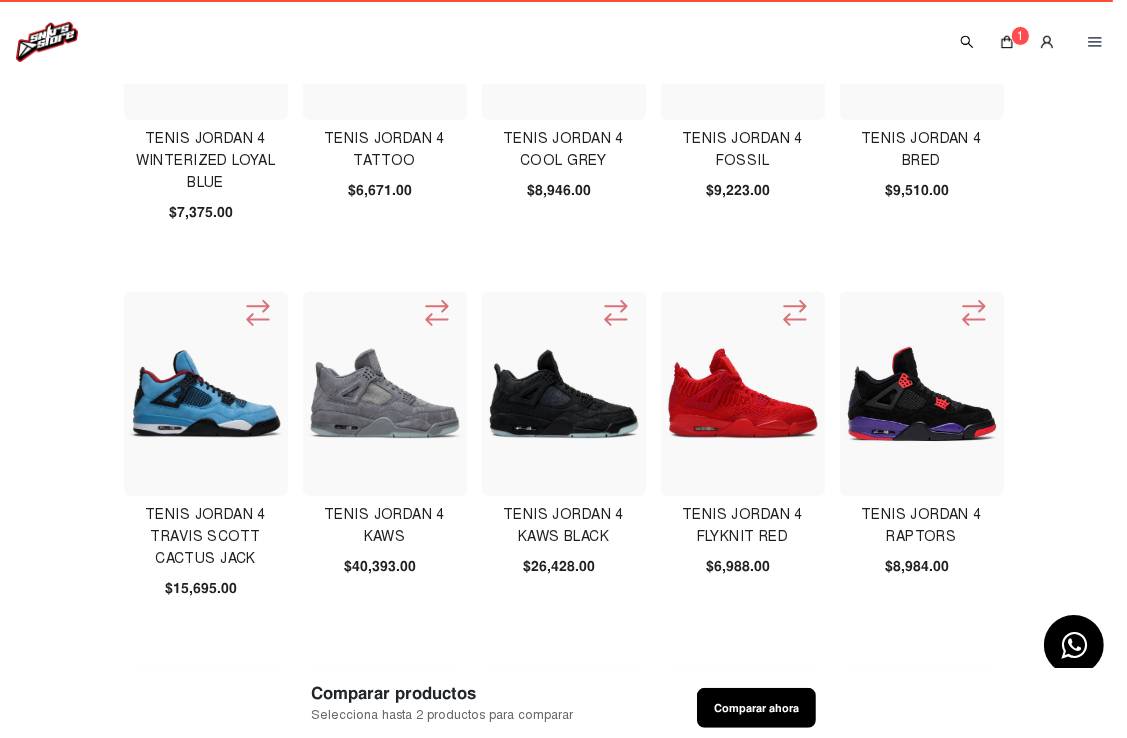 click 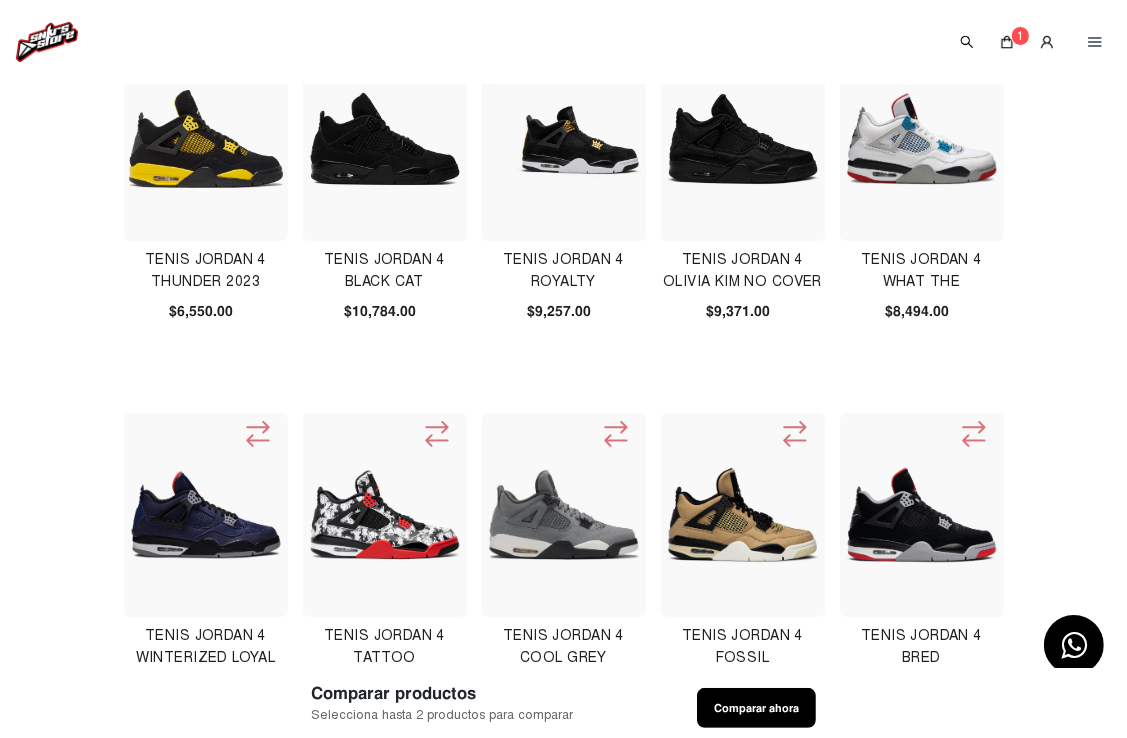 scroll, scrollTop: 100, scrollLeft: 0, axis: vertical 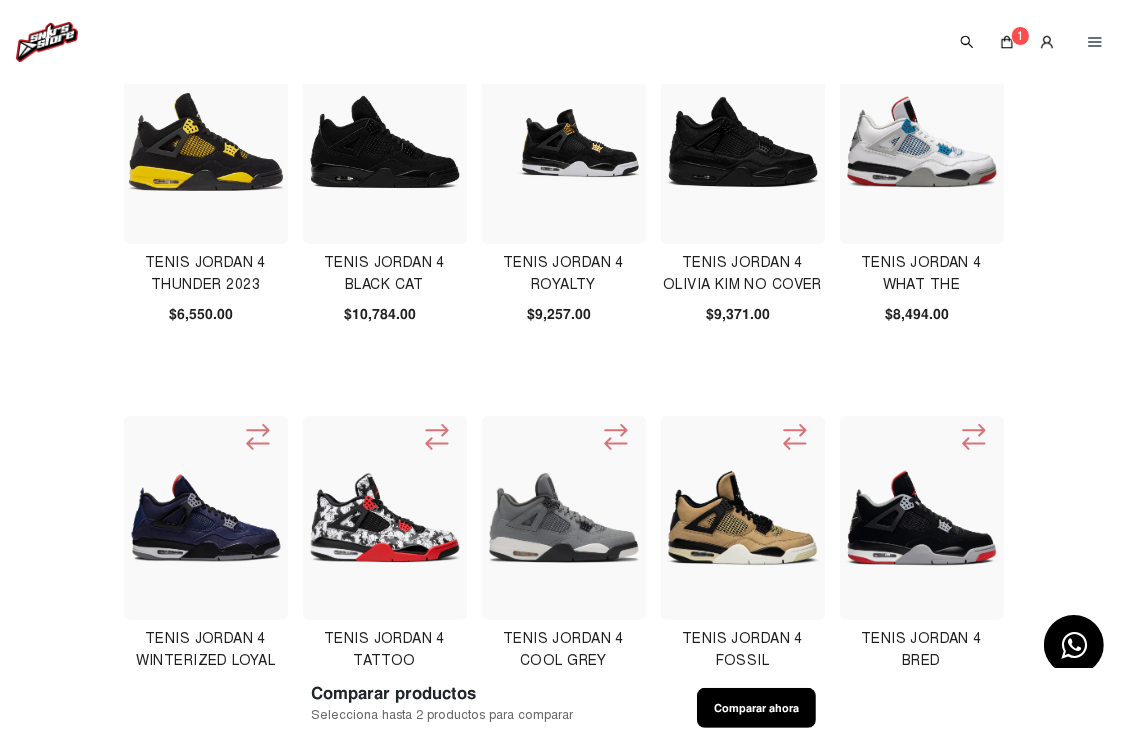 click 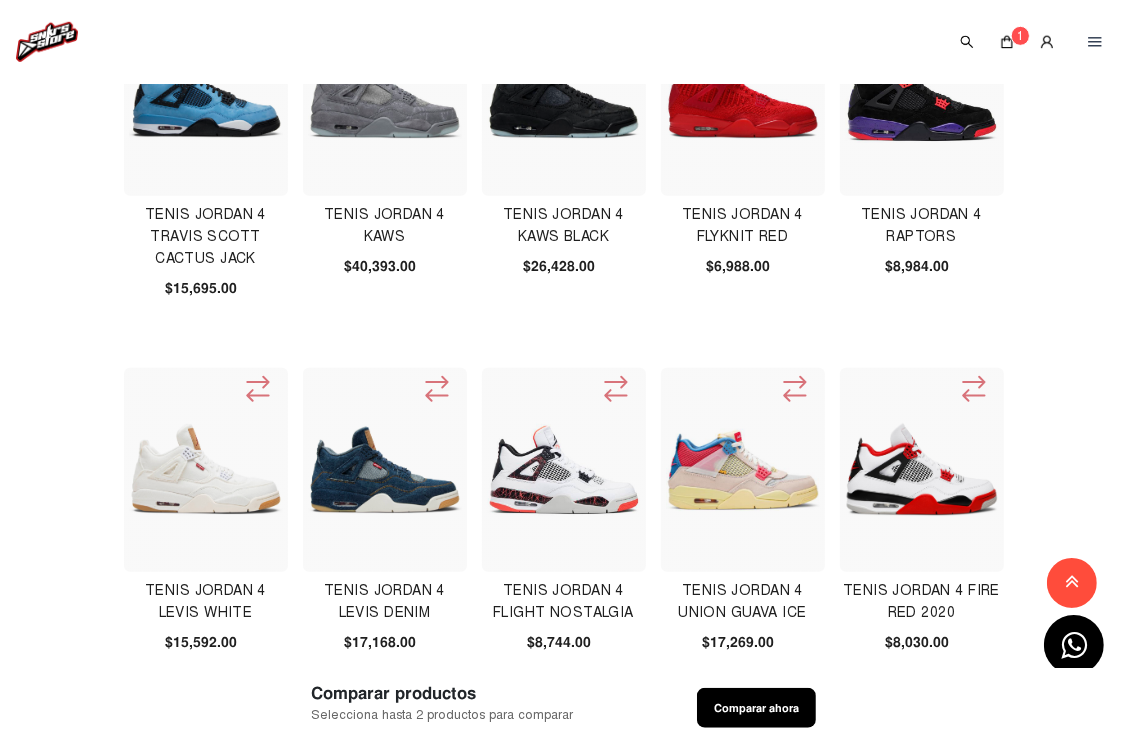 scroll, scrollTop: 1100, scrollLeft: 0, axis: vertical 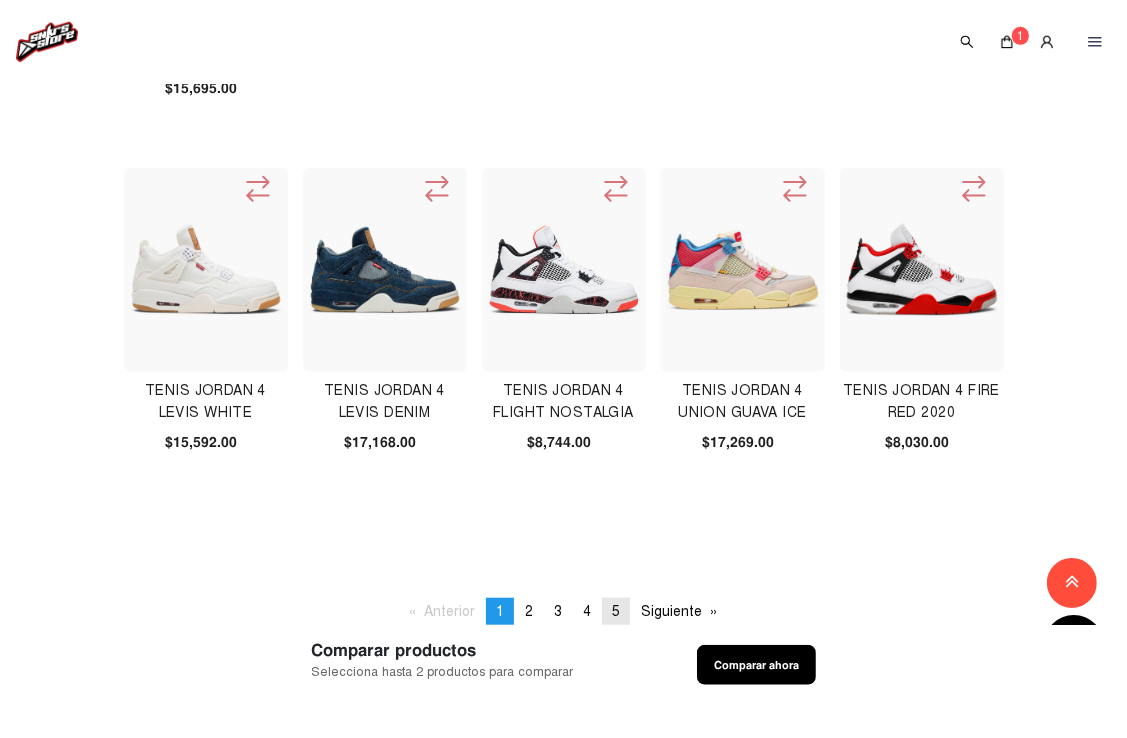 click on "page  5" 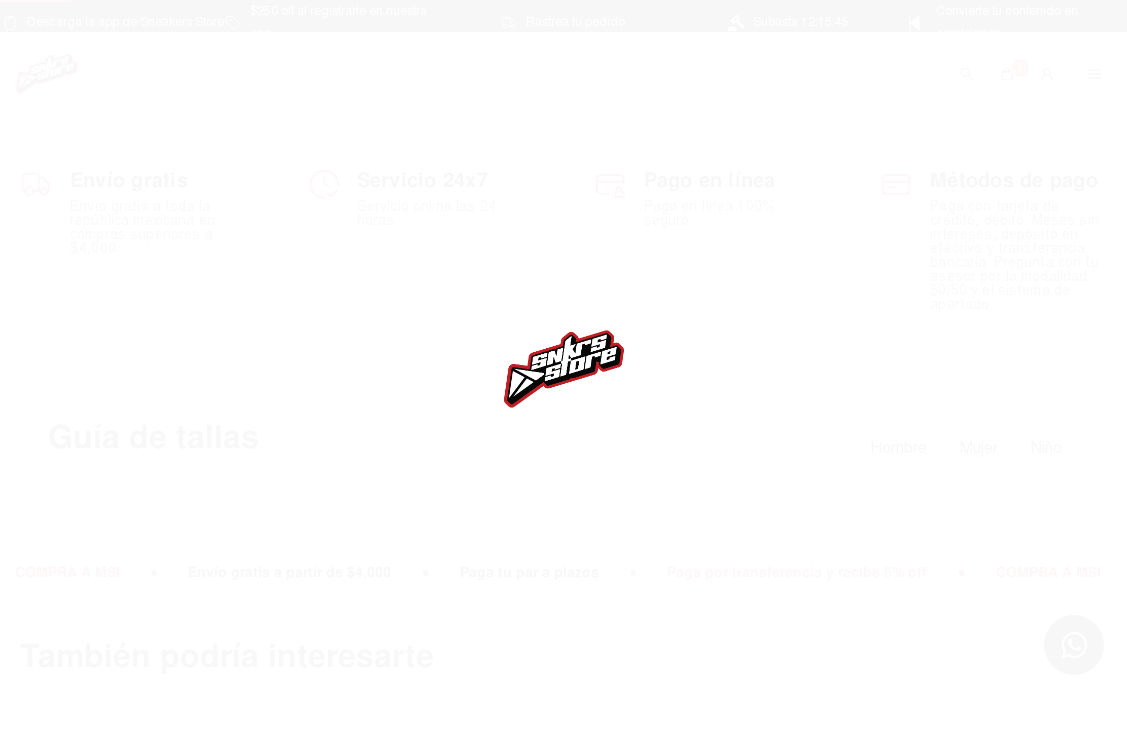 scroll, scrollTop: 0, scrollLeft: 0, axis: both 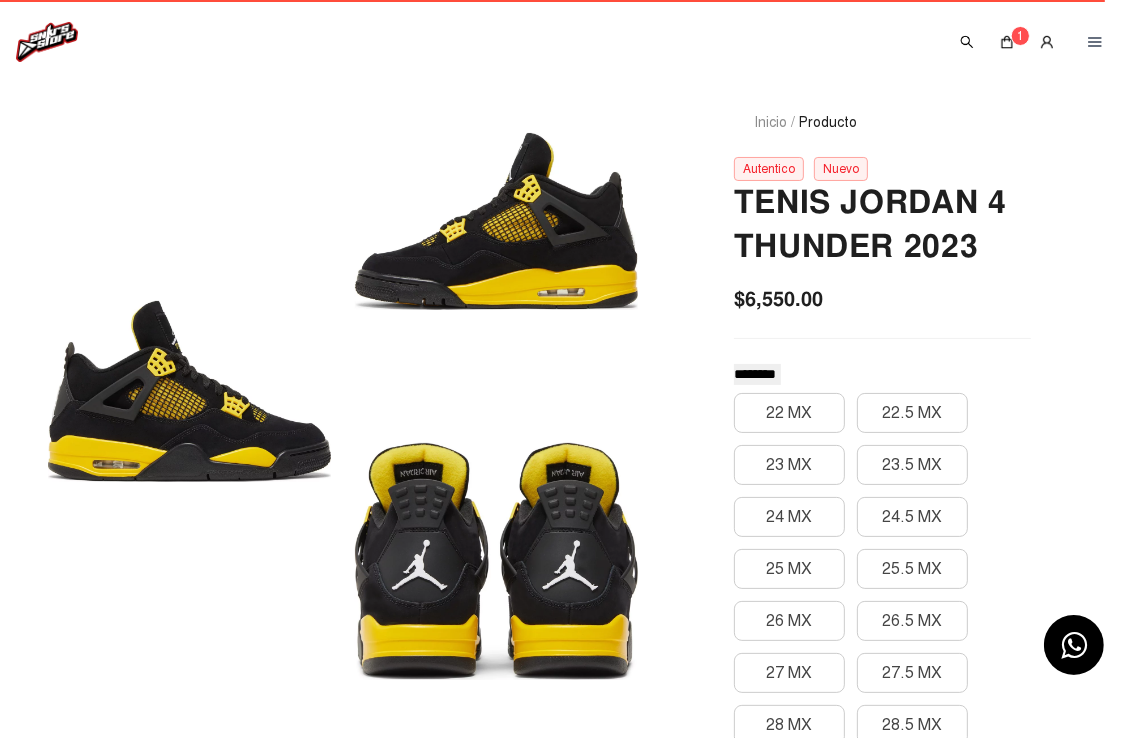 click 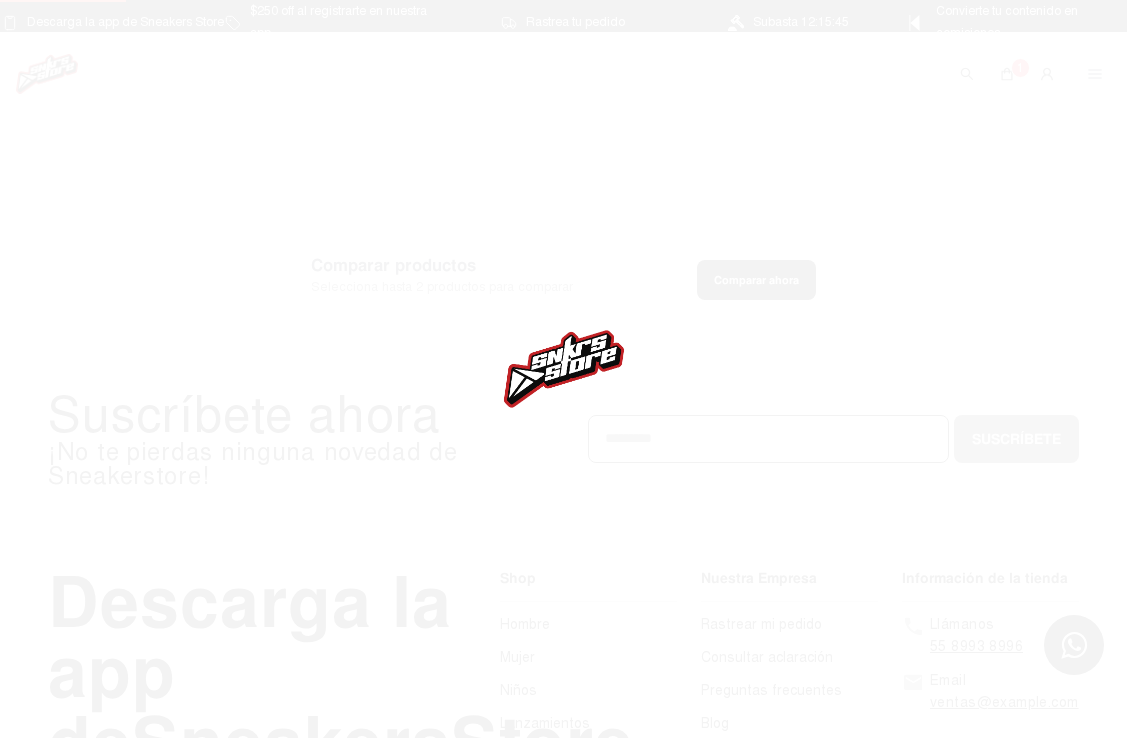 scroll, scrollTop: 0, scrollLeft: 0, axis: both 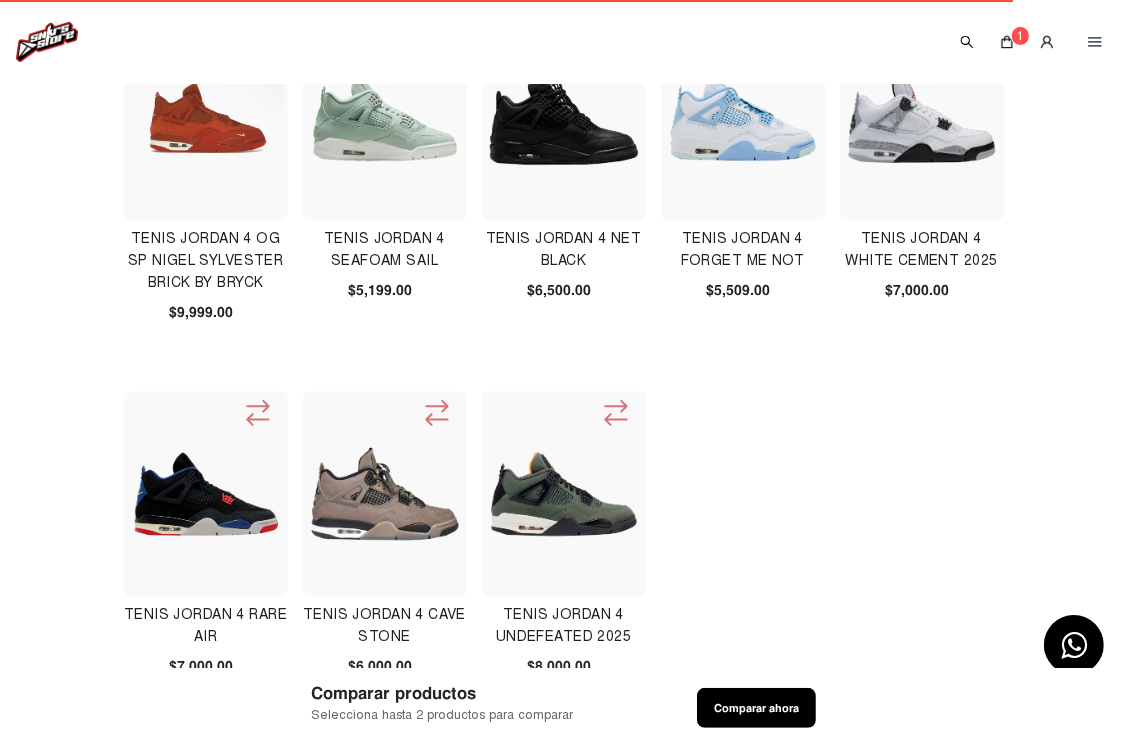click 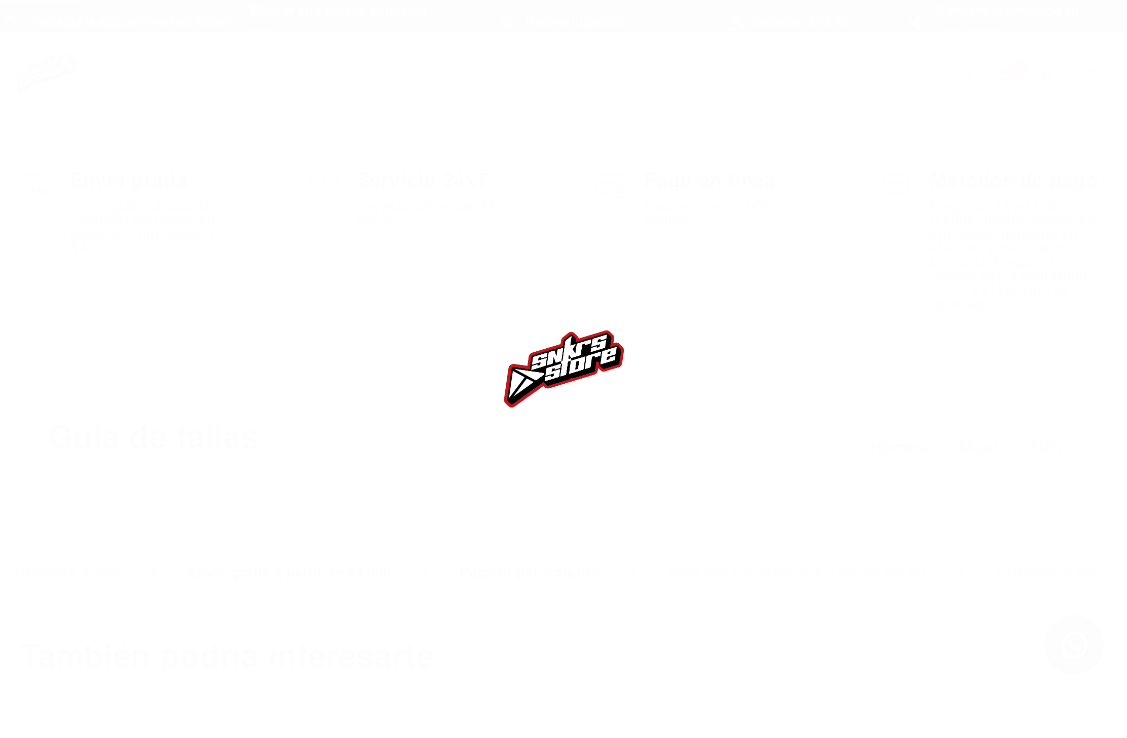 scroll, scrollTop: 0, scrollLeft: 0, axis: both 